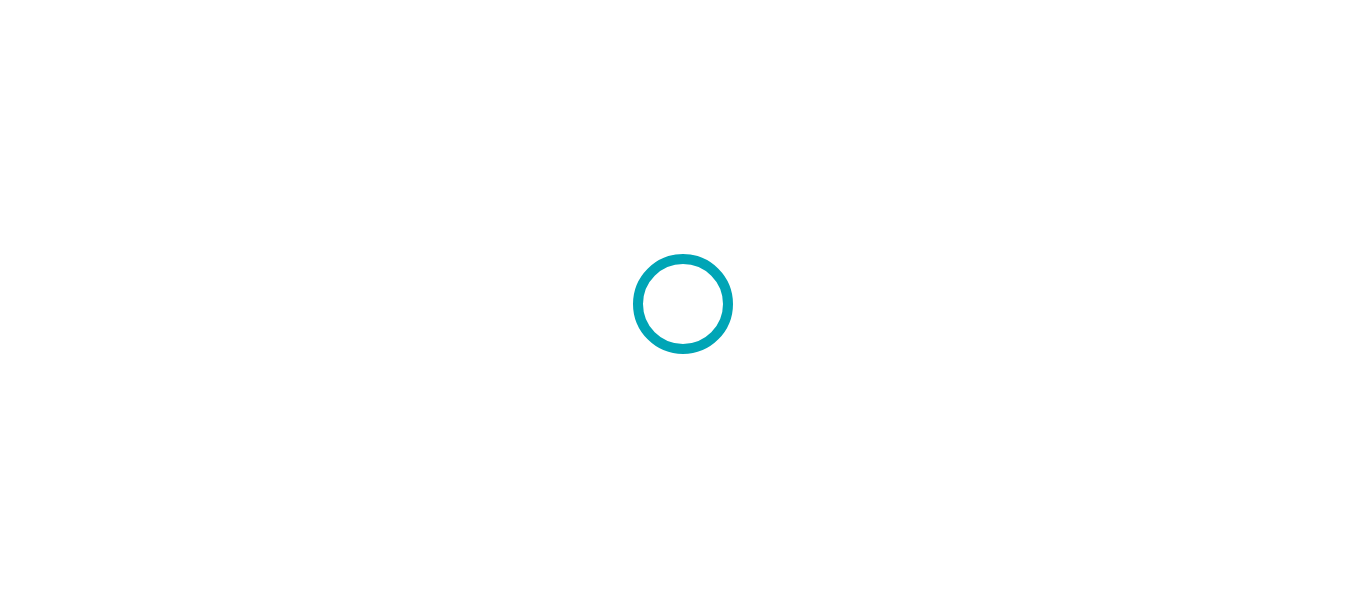 scroll, scrollTop: 0, scrollLeft: 0, axis: both 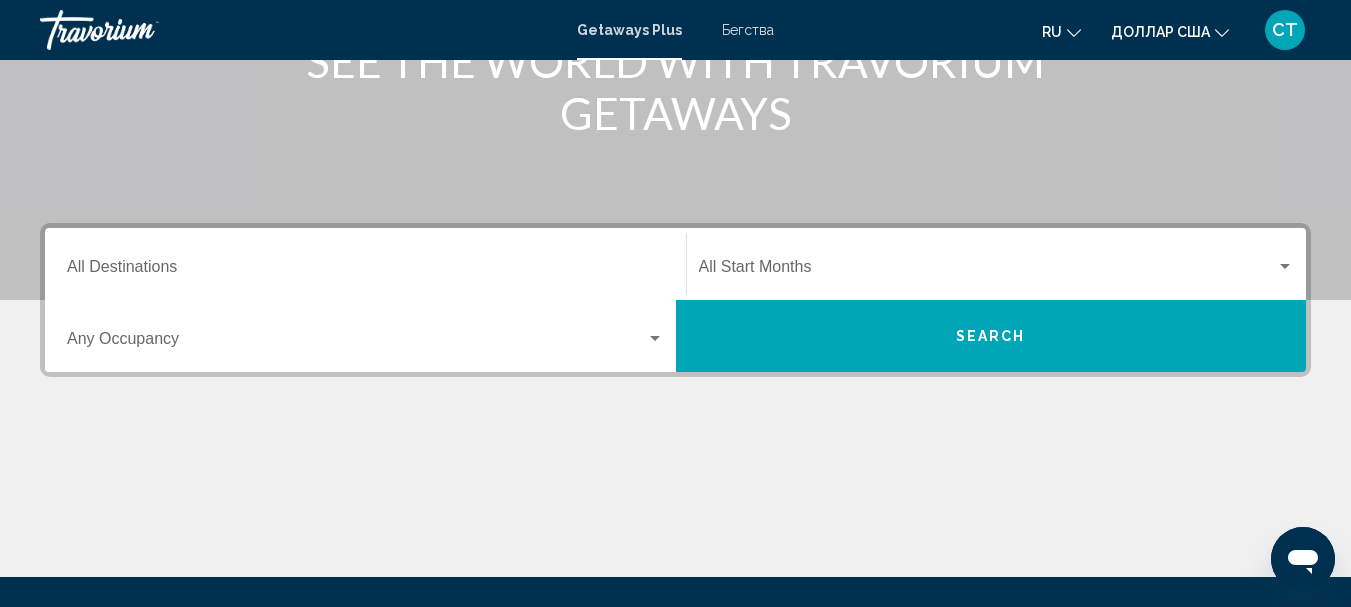 click on "Search" at bounding box center [991, 336] 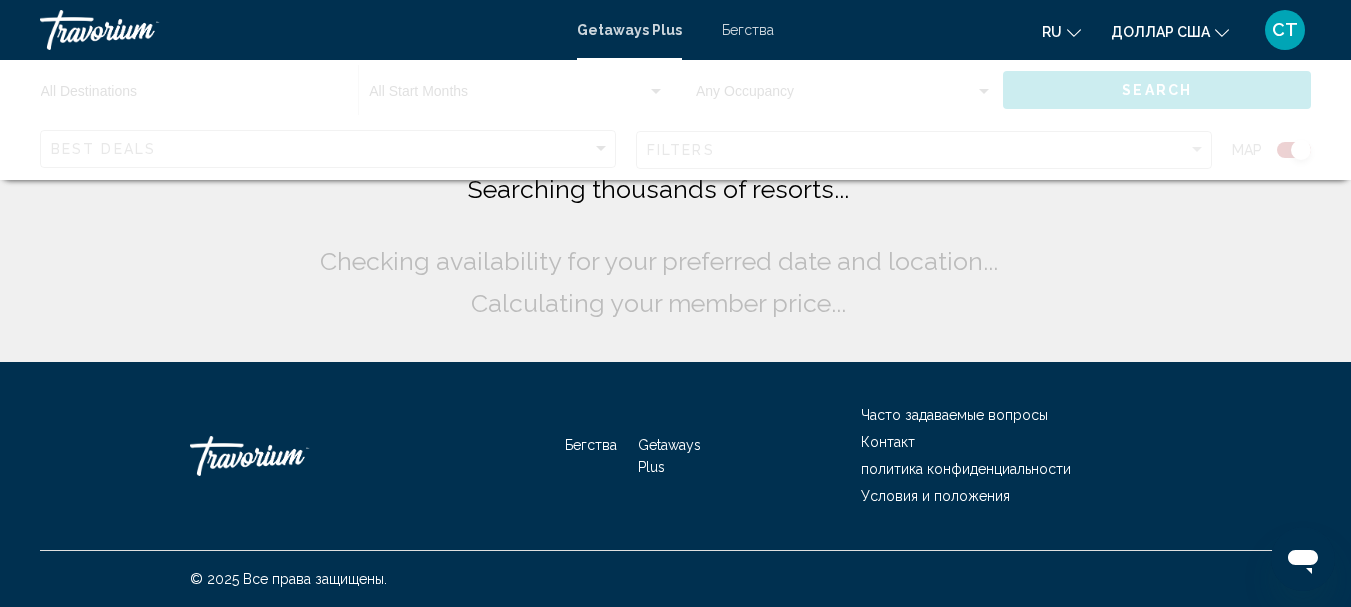 scroll, scrollTop: 0, scrollLeft: 0, axis: both 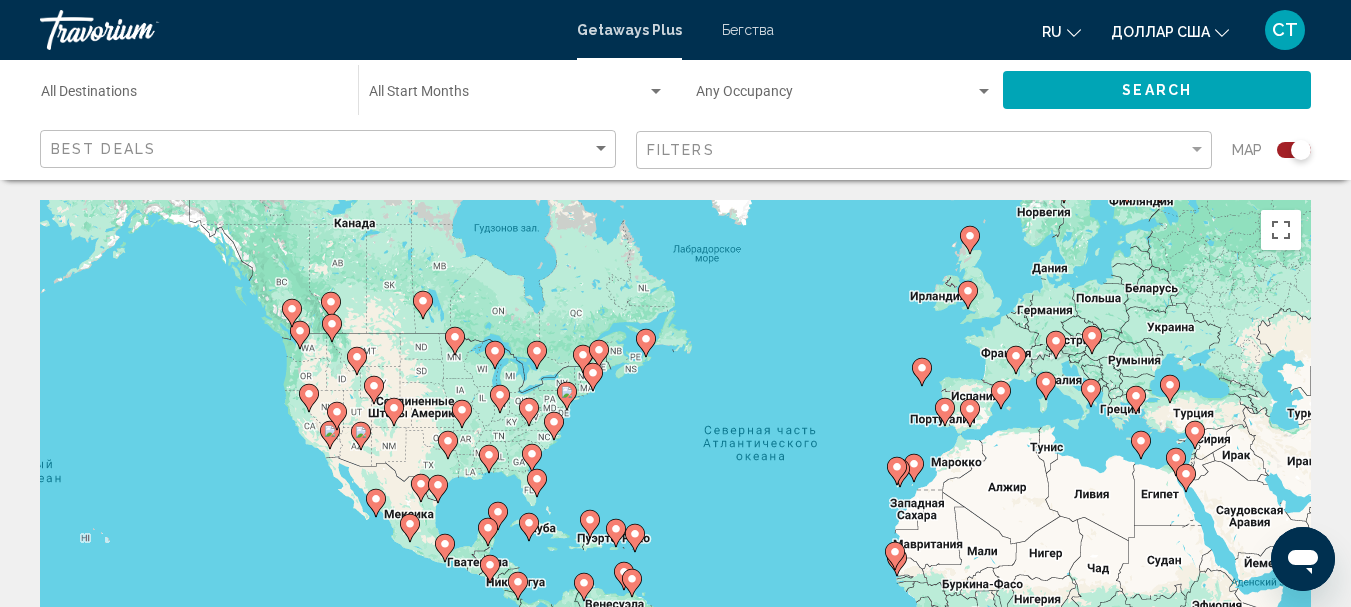 drag, startPoint x: 328, startPoint y: 446, endPoint x: 476, endPoint y: 421, distance: 150.09663 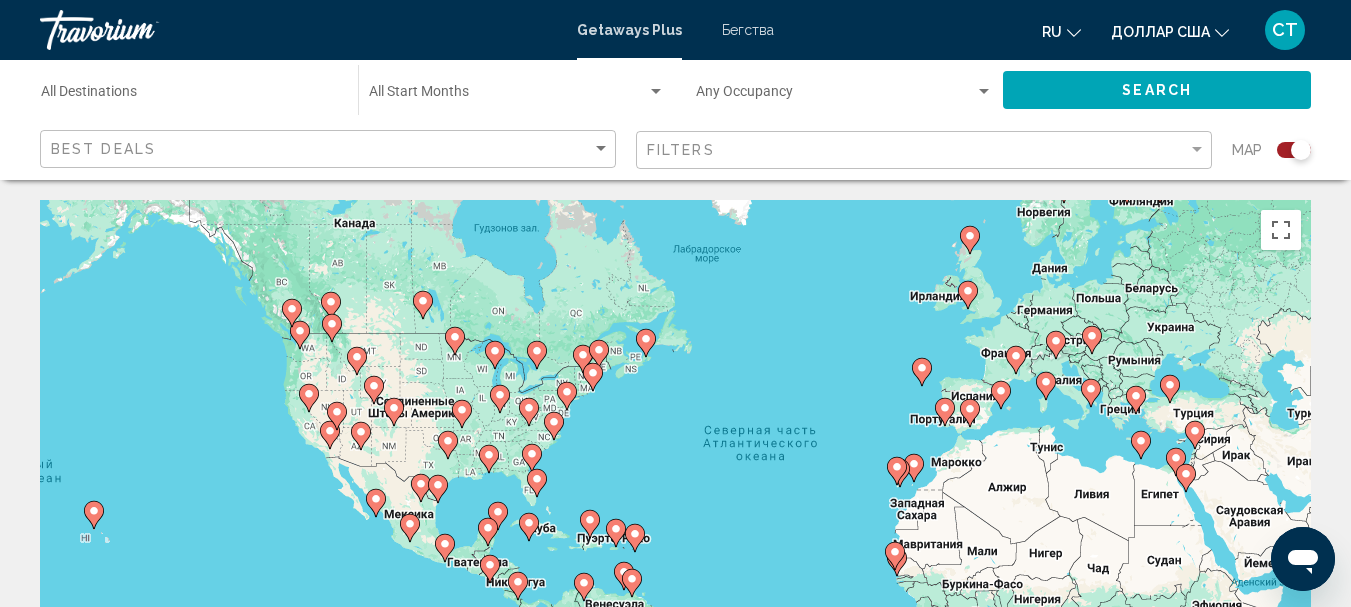 click at bounding box center [715, 739] 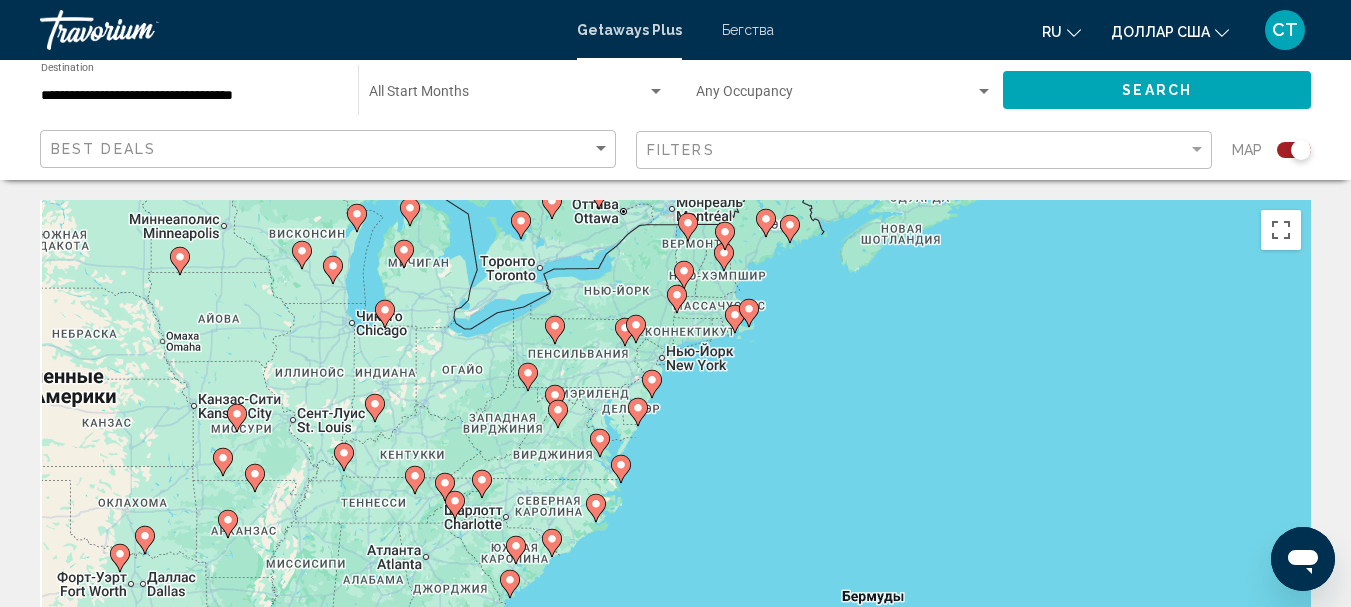 drag, startPoint x: 711, startPoint y: 469, endPoint x: 776, endPoint y: 246, distance: 232.28 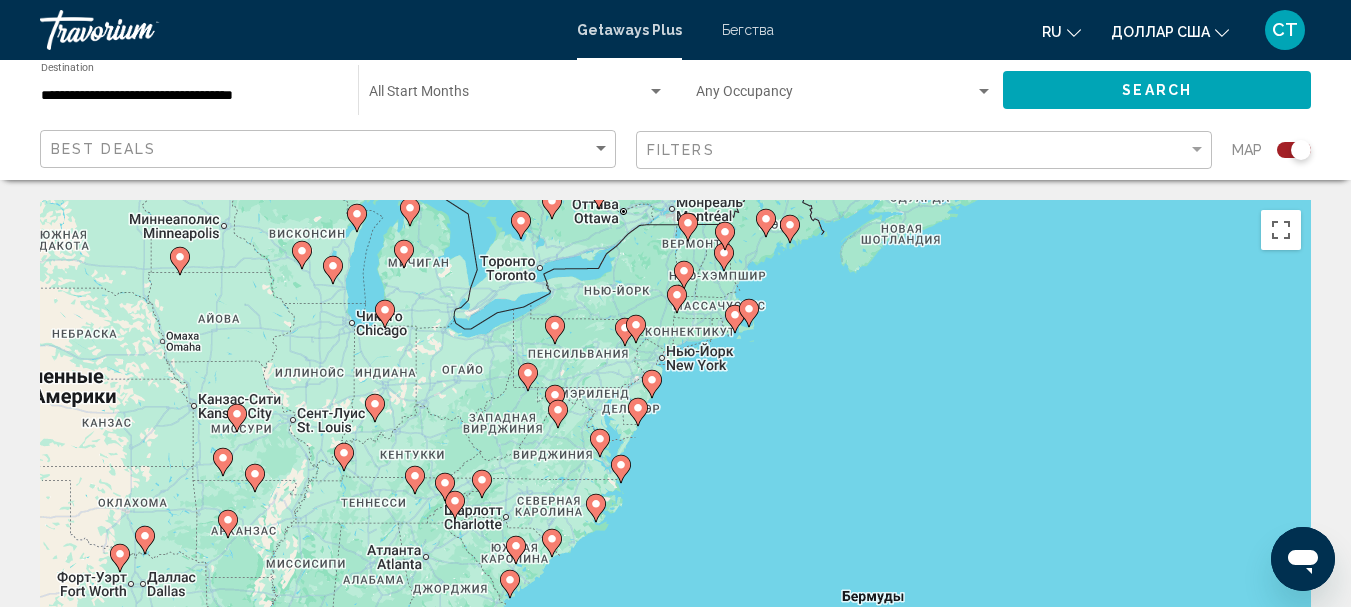 click on "Для навигации используйте клавиши со стрелками. Чтобы активировать перетаскивание с помощью клавиатуры, нажмите Alt + Ввод. После этого перемещайте маркер, используя клавиши со стрелками. Чтобы завершить перетаскивание, нажмите клавишу Ввод. Чтобы отменить действие, нажмите клавишу Esc." at bounding box center [675, 500] 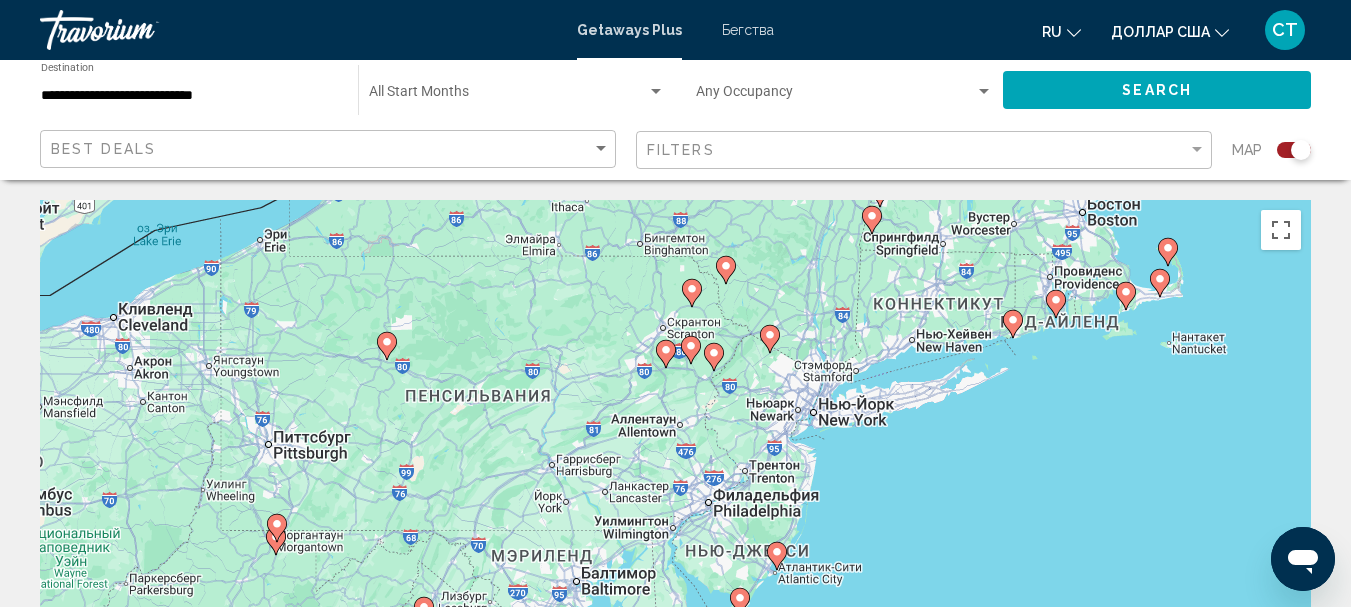 drag, startPoint x: 529, startPoint y: 444, endPoint x: 582, endPoint y: 226, distance: 224.35017 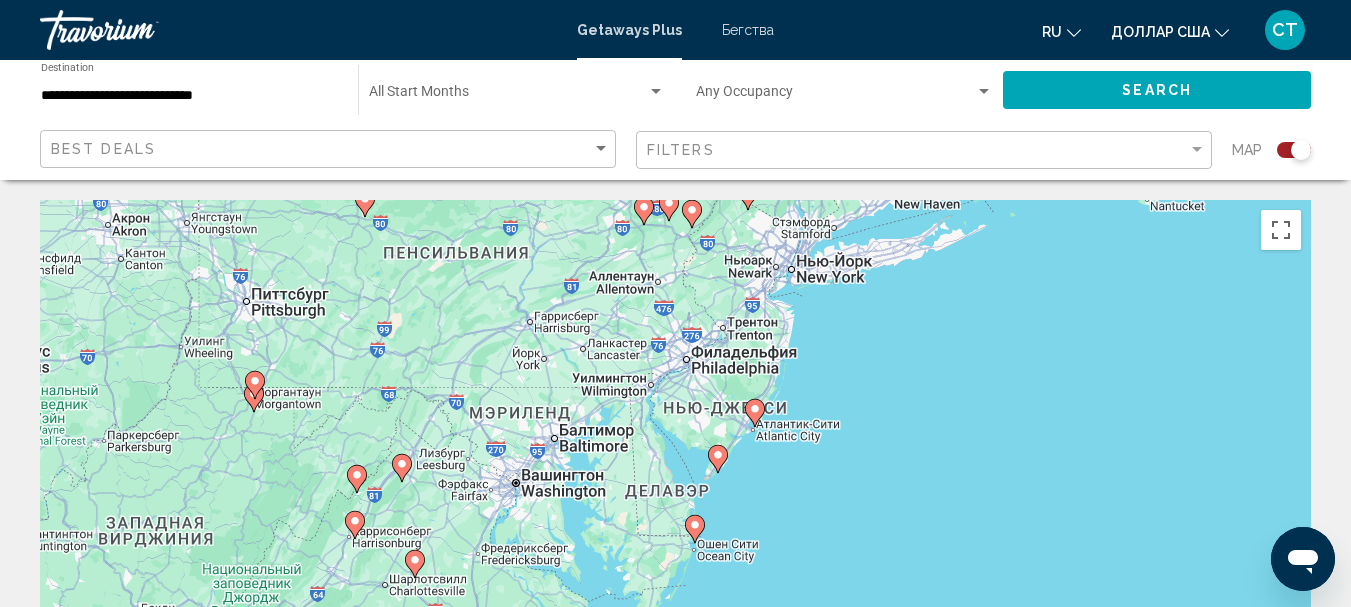 drag, startPoint x: 621, startPoint y: 436, endPoint x: 599, endPoint y: 290, distance: 147.64822 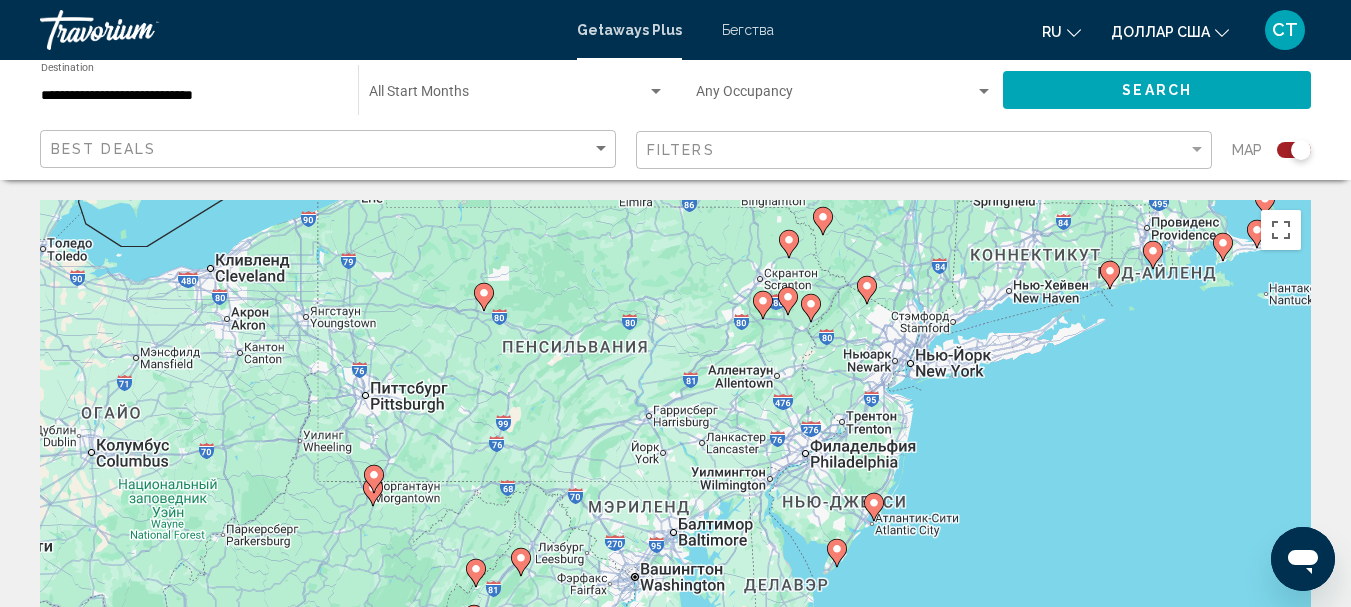 drag, startPoint x: 667, startPoint y: 323, endPoint x: 783, endPoint y: 421, distance: 151.8552 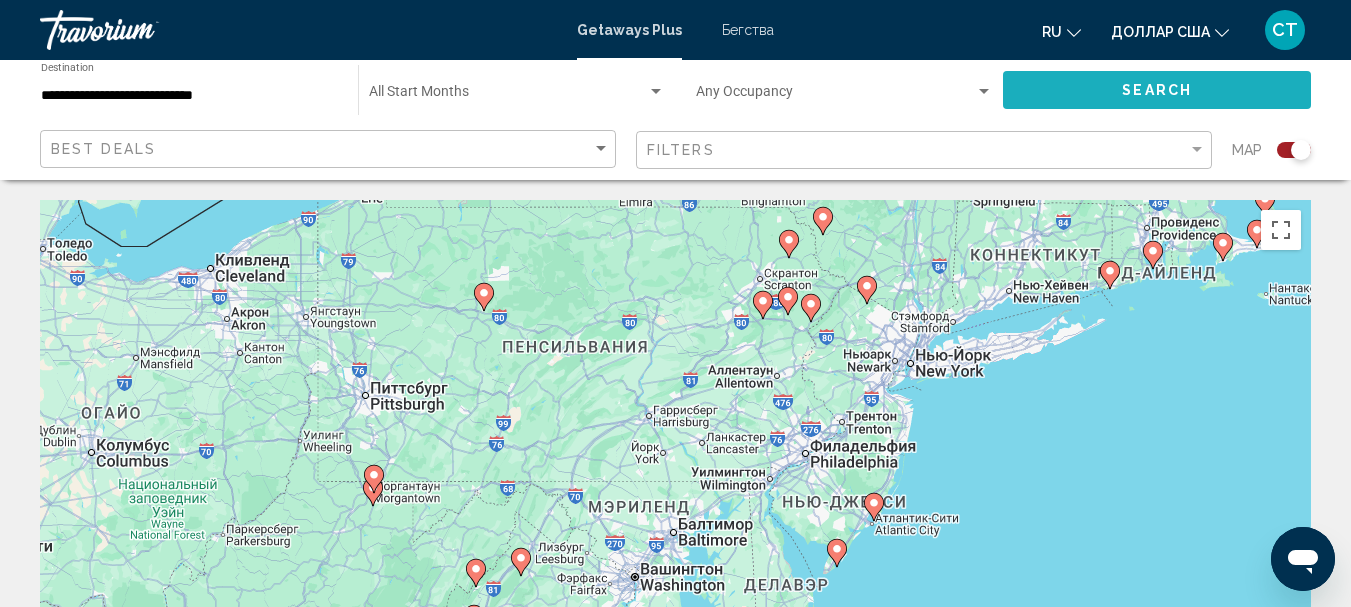 click on "Search" at bounding box center (1157, 89) 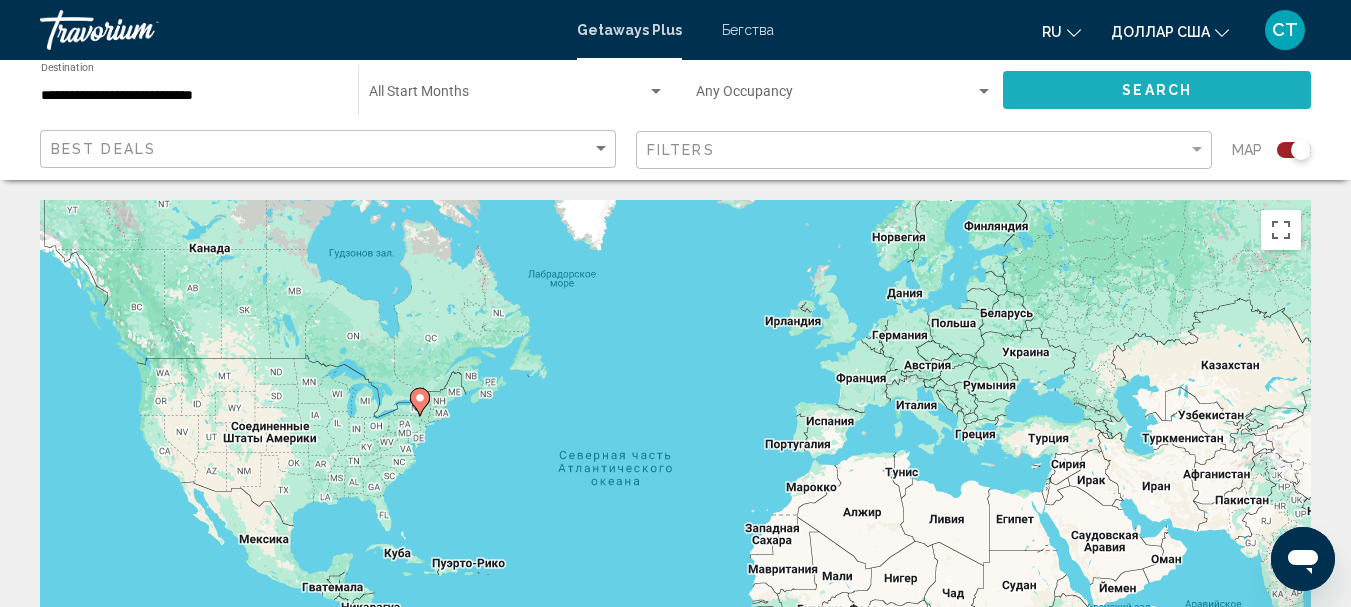 click on "Search" at bounding box center (1157, 89) 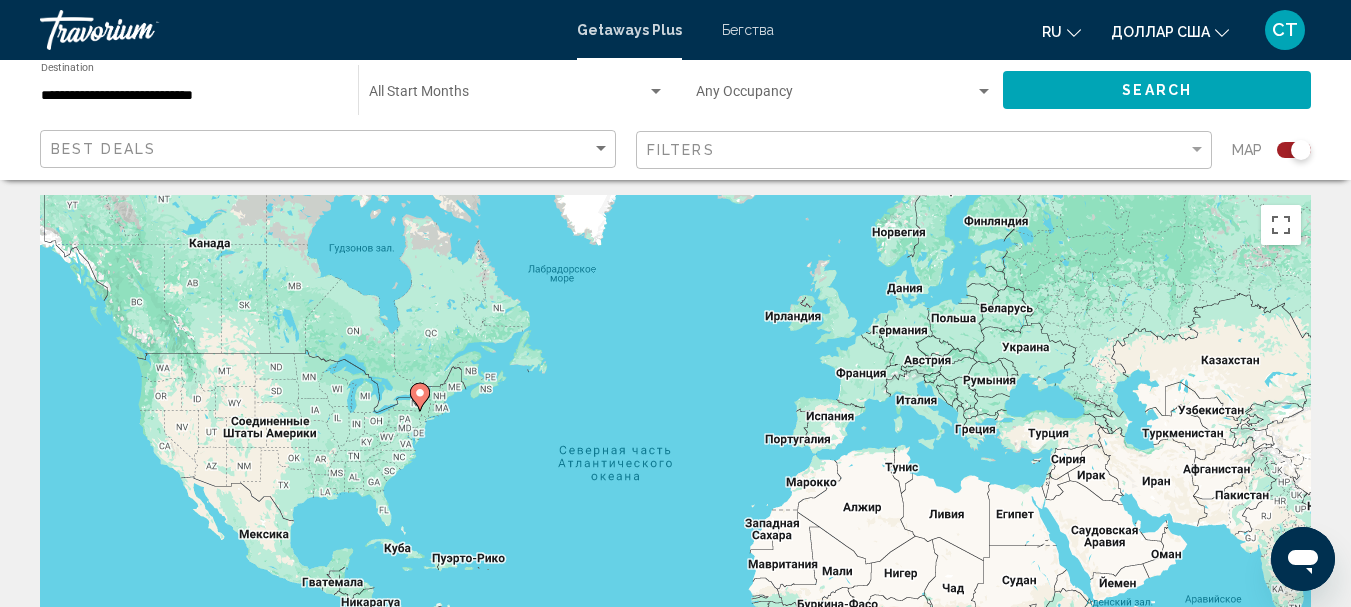 scroll, scrollTop: 0, scrollLeft: 0, axis: both 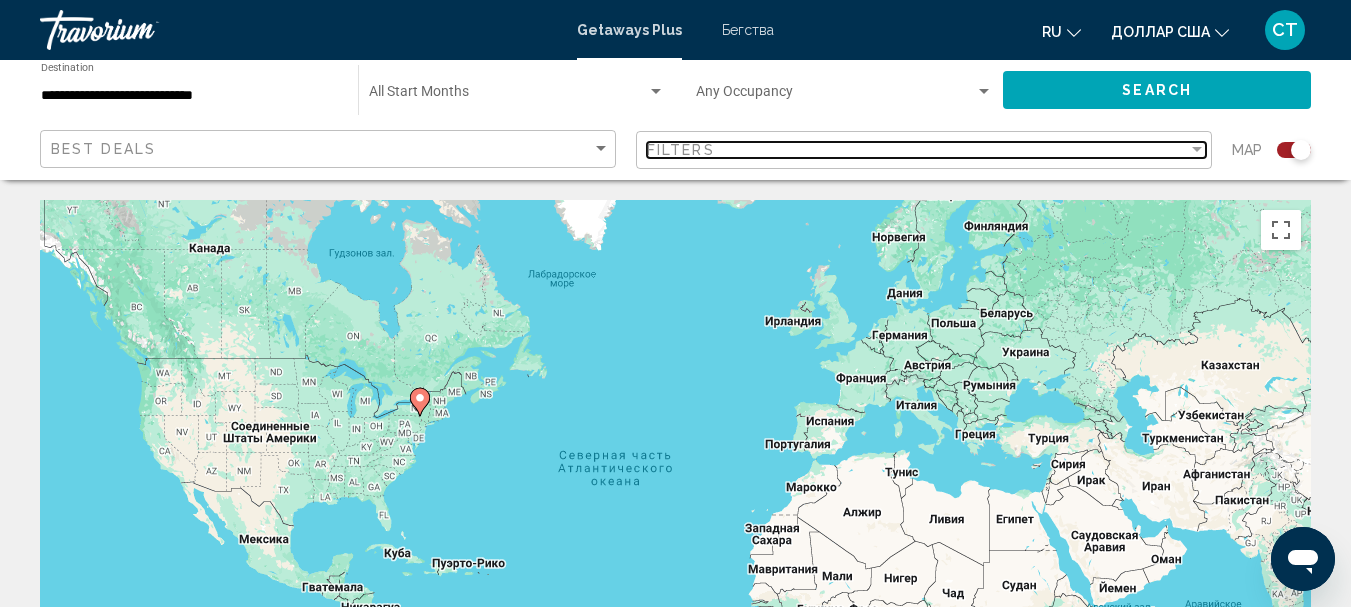 drag, startPoint x: 681, startPoint y: 156, endPoint x: 1203, endPoint y: 143, distance: 522.16187 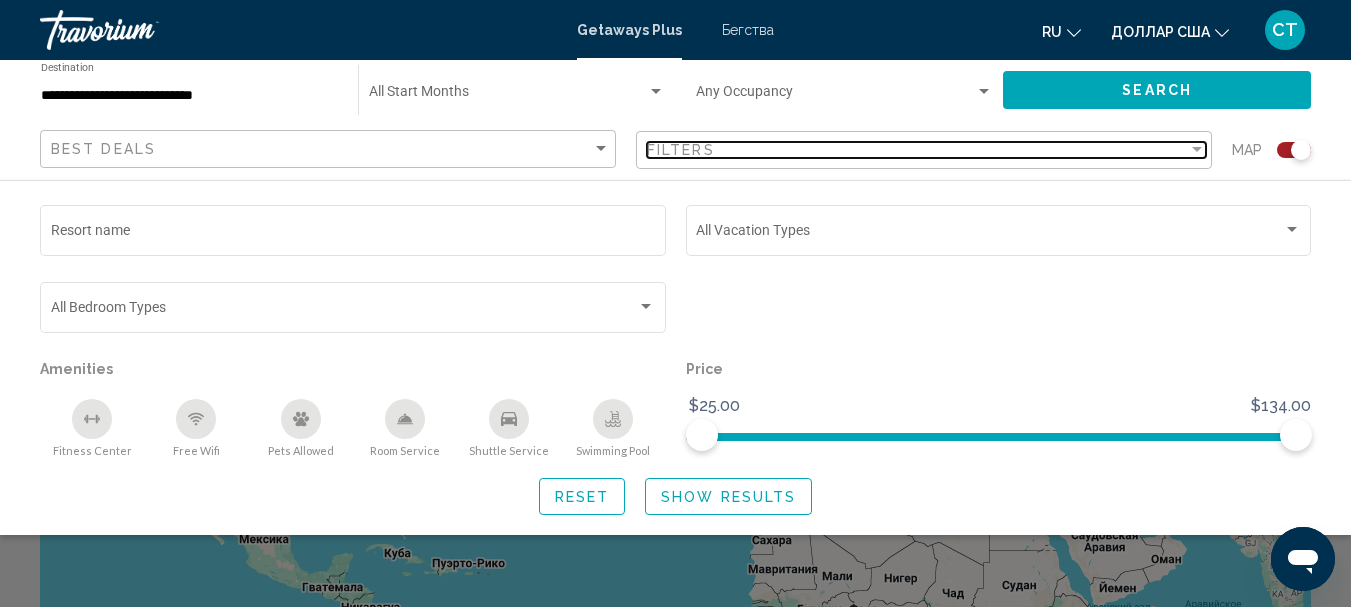 click at bounding box center (1197, 149) 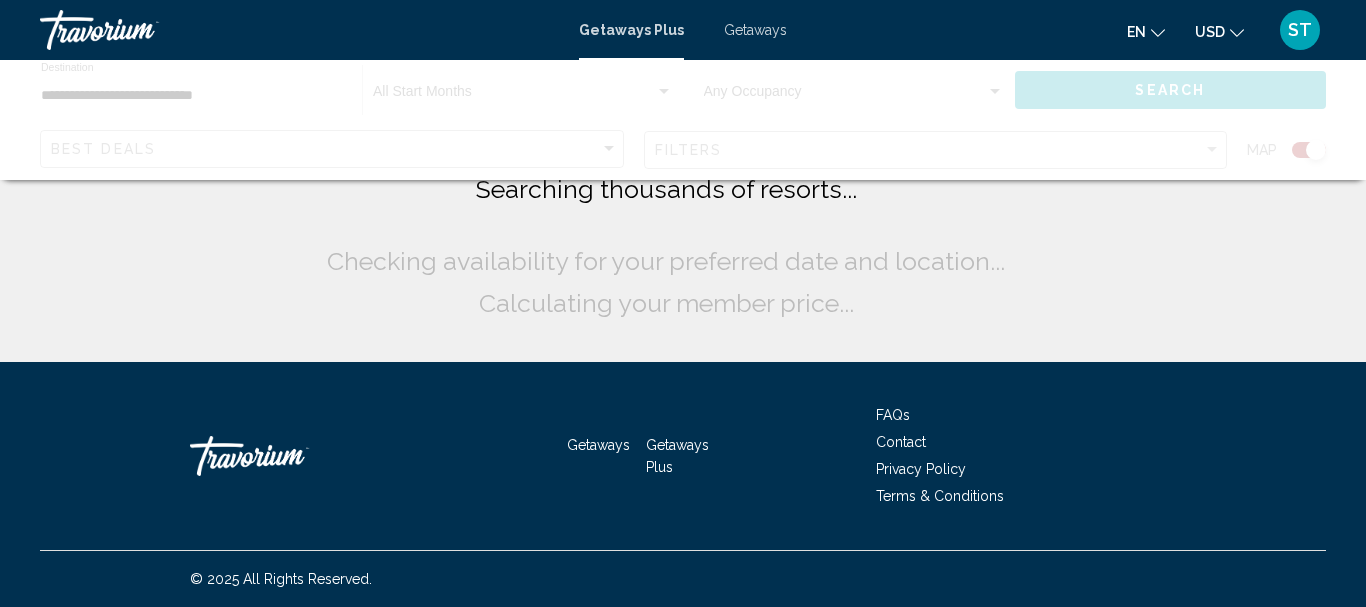 scroll, scrollTop: 0, scrollLeft: 0, axis: both 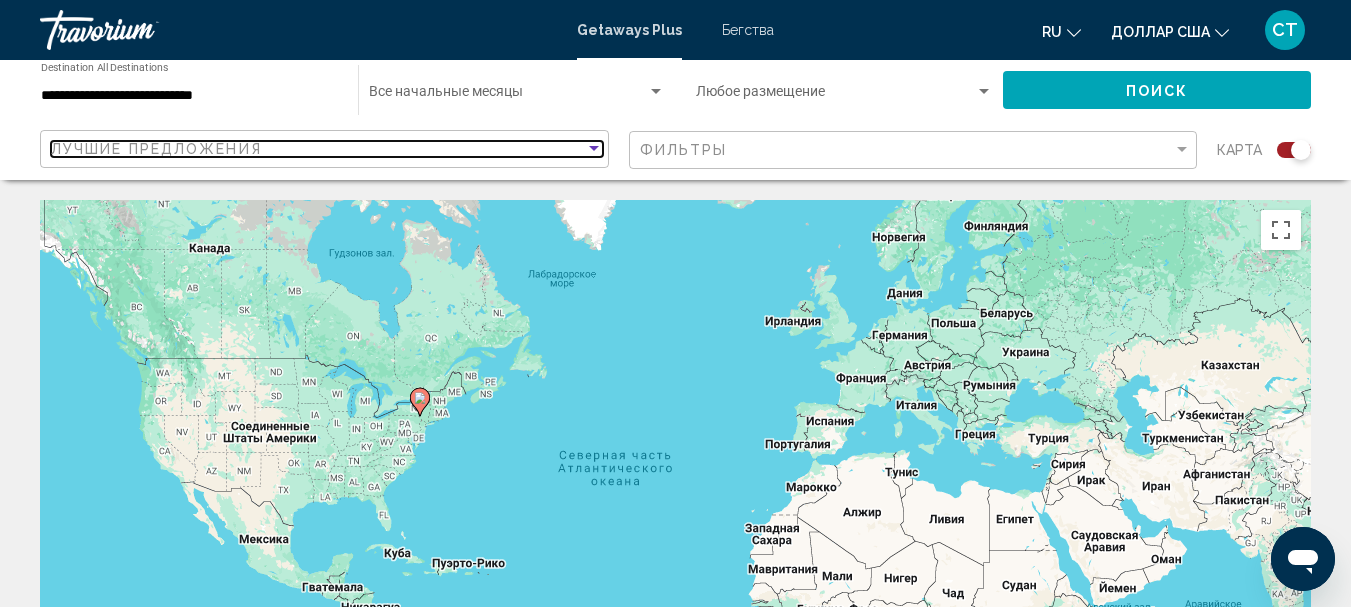 click at bounding box center [594, 148] 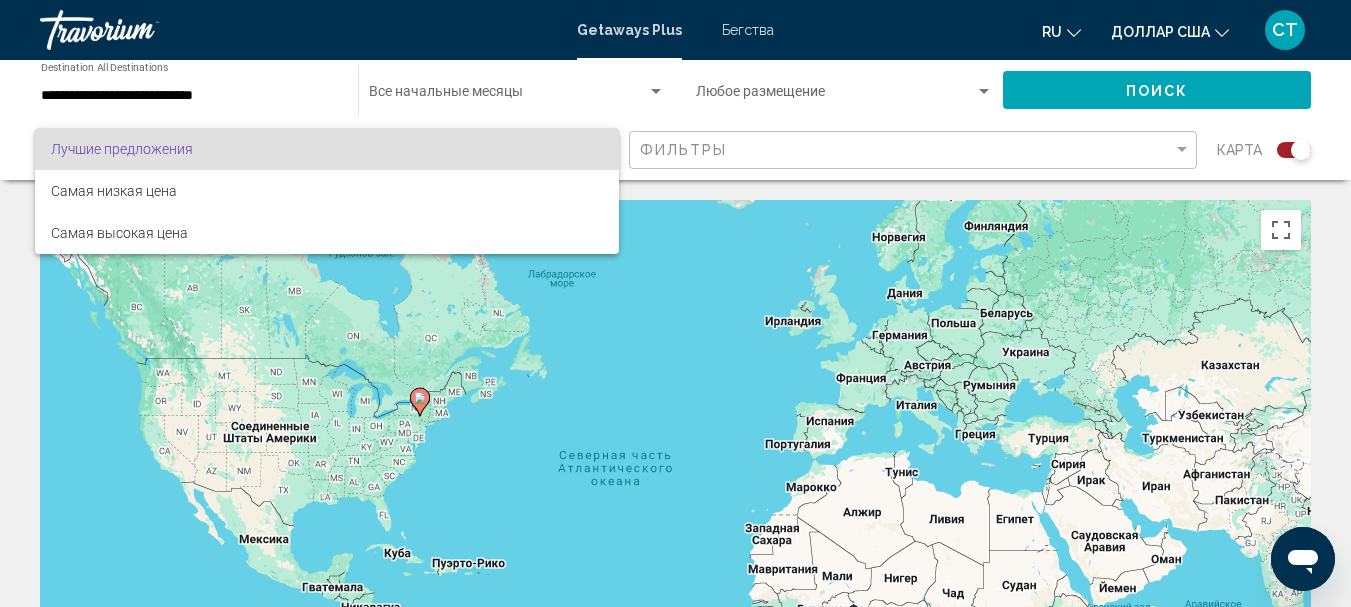 click at bounding box center [675, 303] 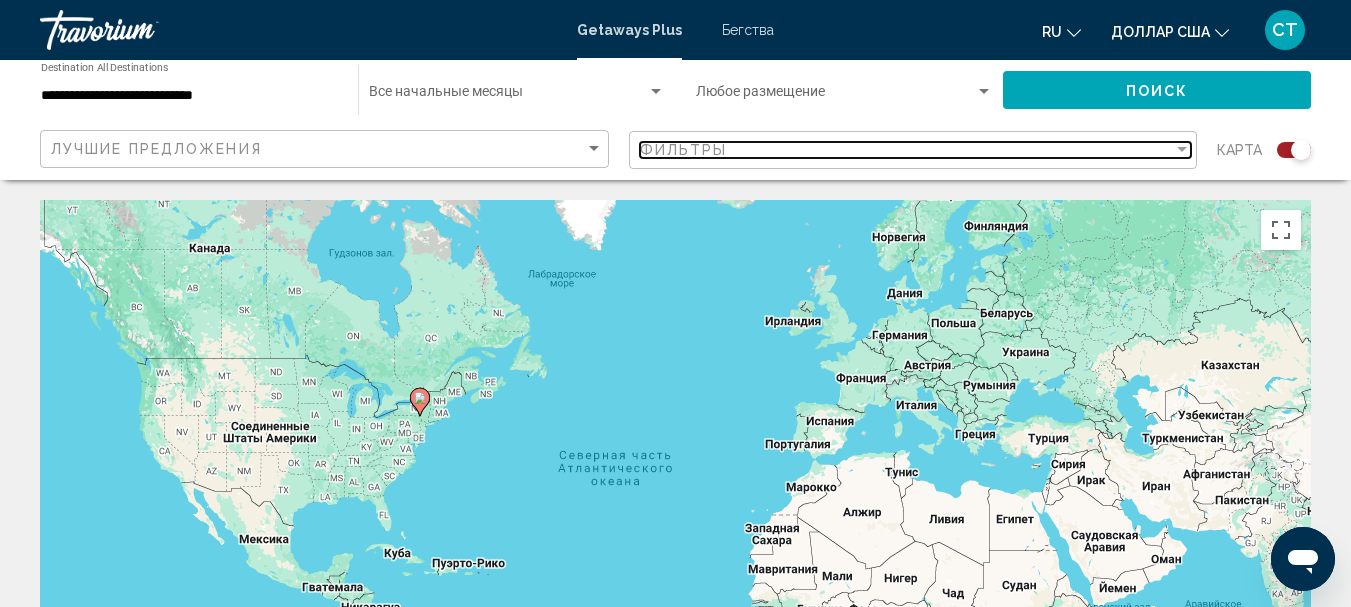 click at bounding box center [1182, 149] 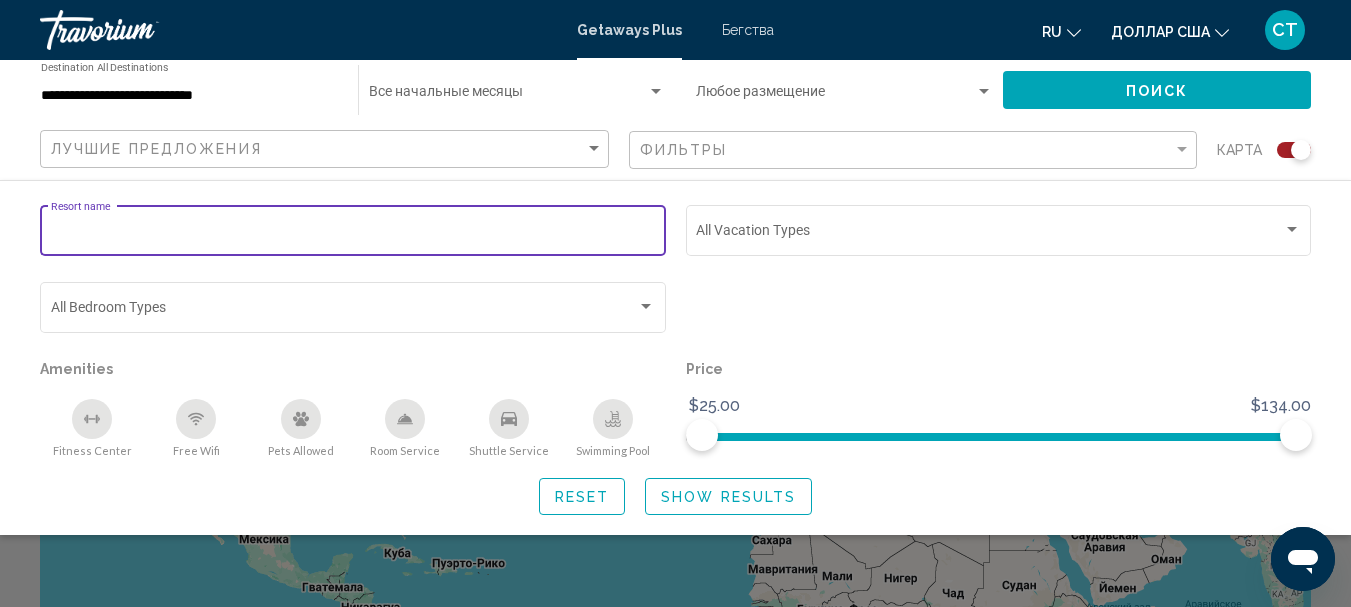 drag, startPoint x: 280, startPoint y: 223, endPoint x: 149, endPoint y: 236, distance: 131.64346 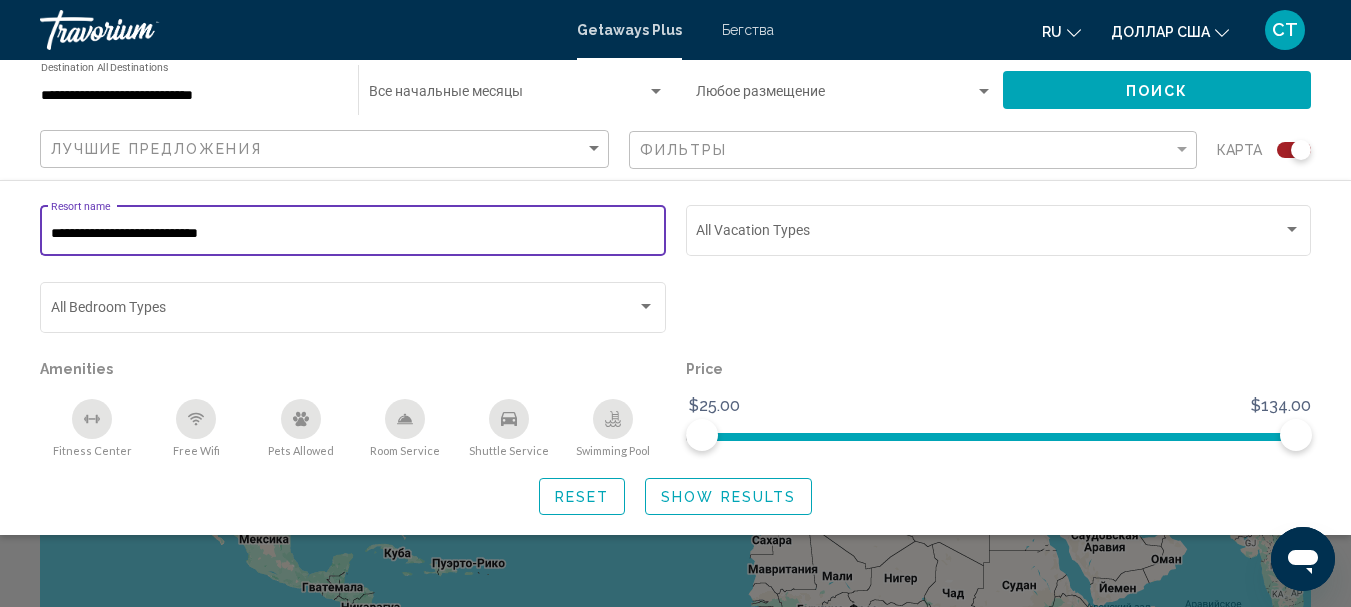 type on "**********" 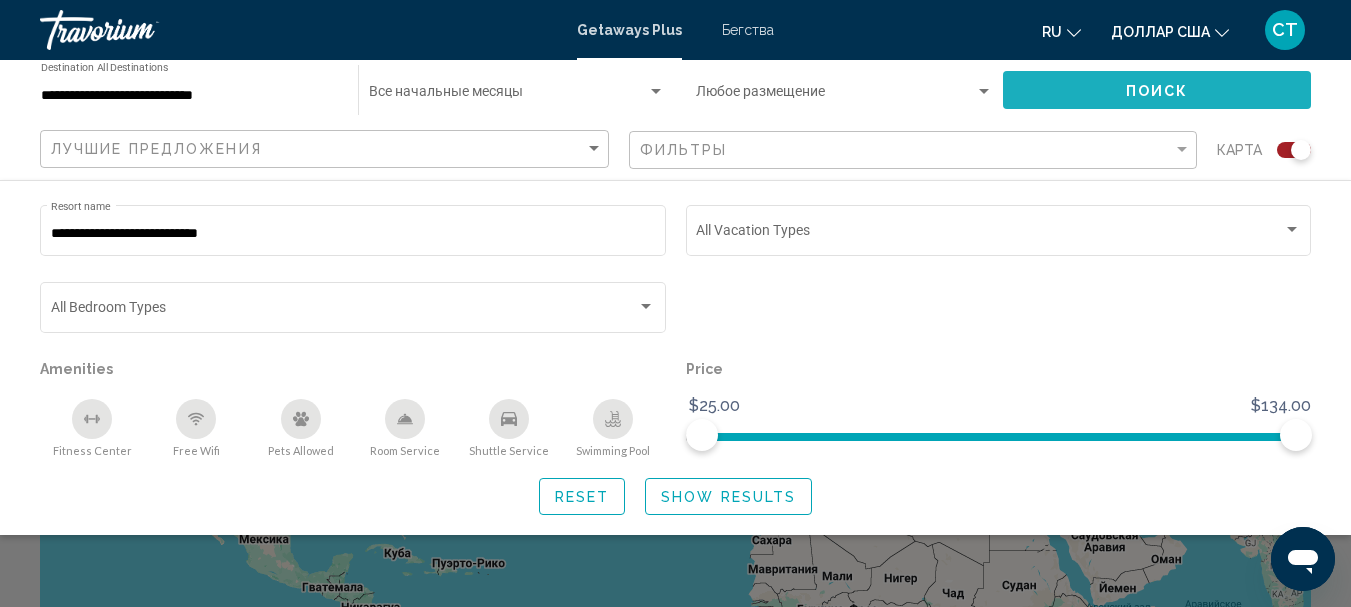 click on "Поиск" at bounding box center (1157, 90) 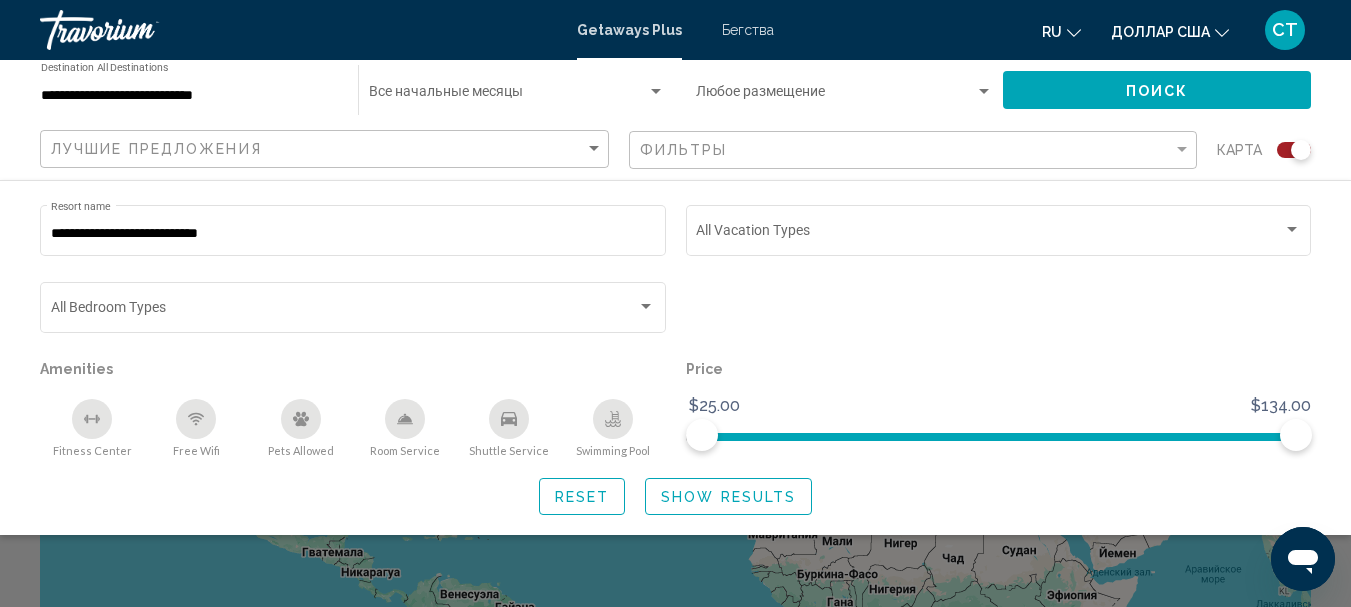 scroll, scrollTop: 0, scrollLeft: 0, axis: both 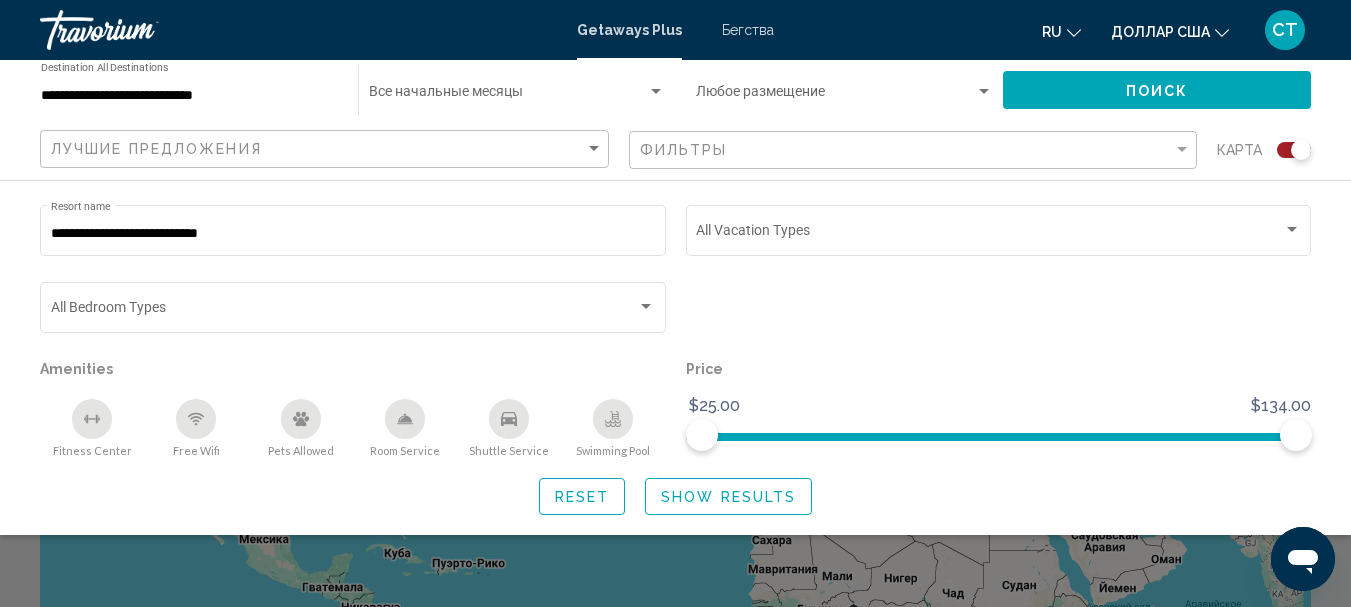 click on "Бегства" at bounding box center [748, 30] 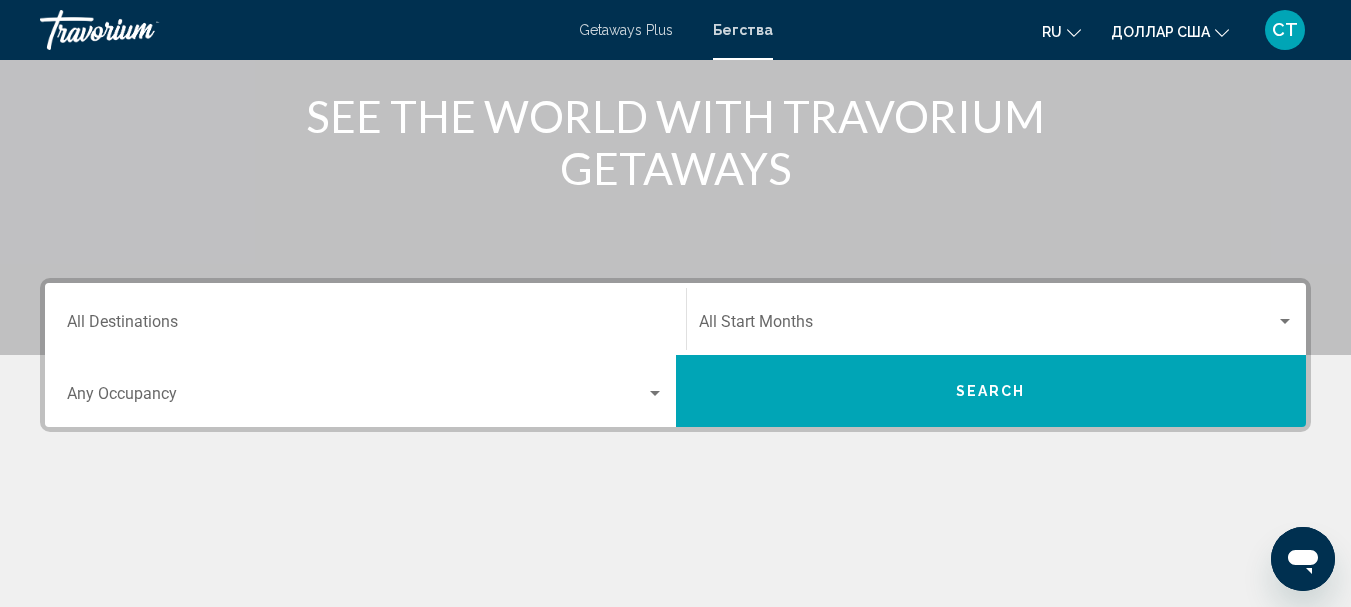 scroll, scrollTop: 300, scrollLeft: 0, axis: vertical 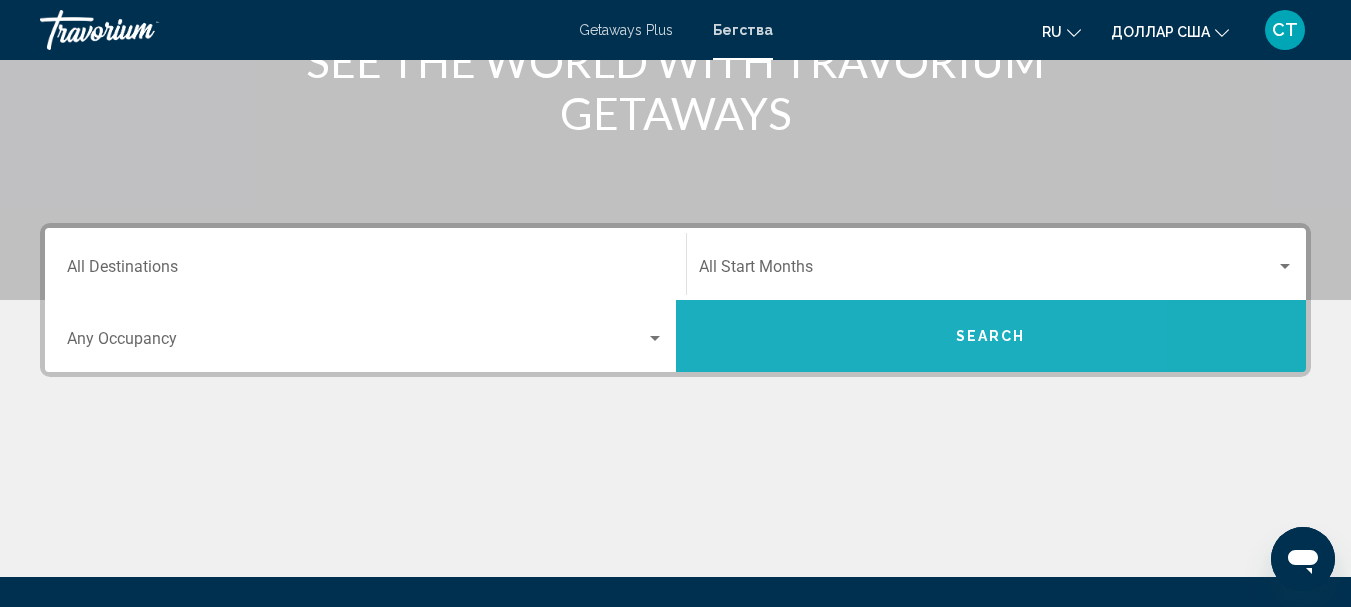 click on "Search" at bounding box center (991, 336) 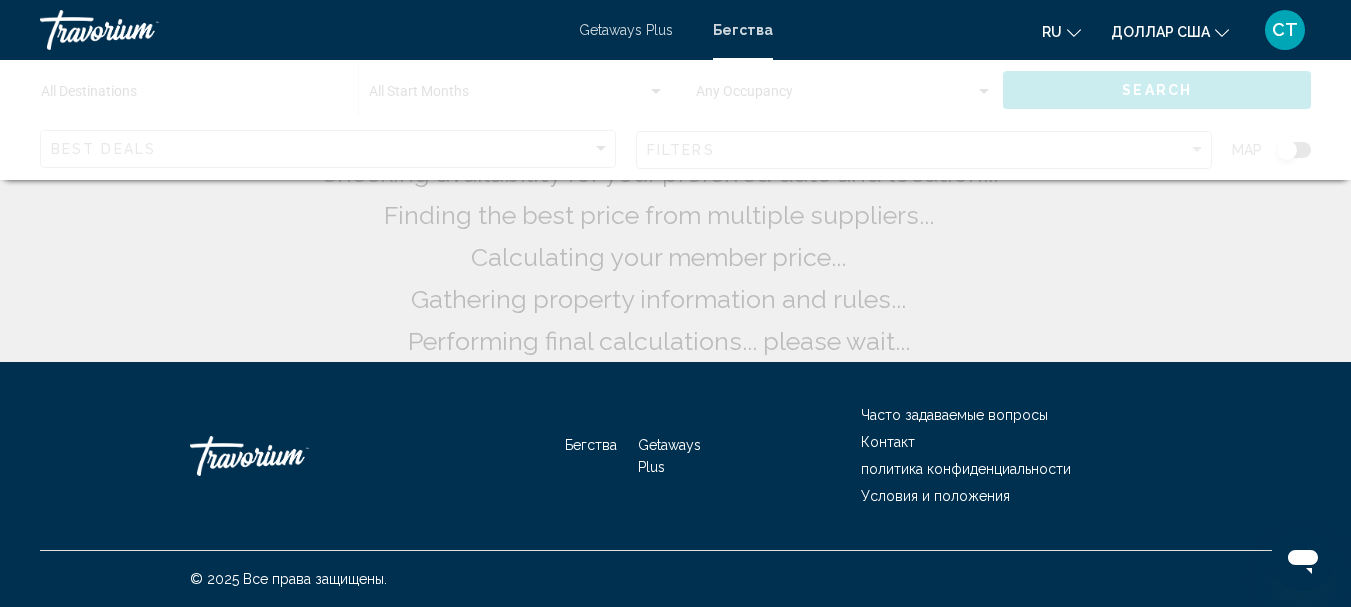 scroll, scrollTop: 0, scrollLeft: 0, axis: both 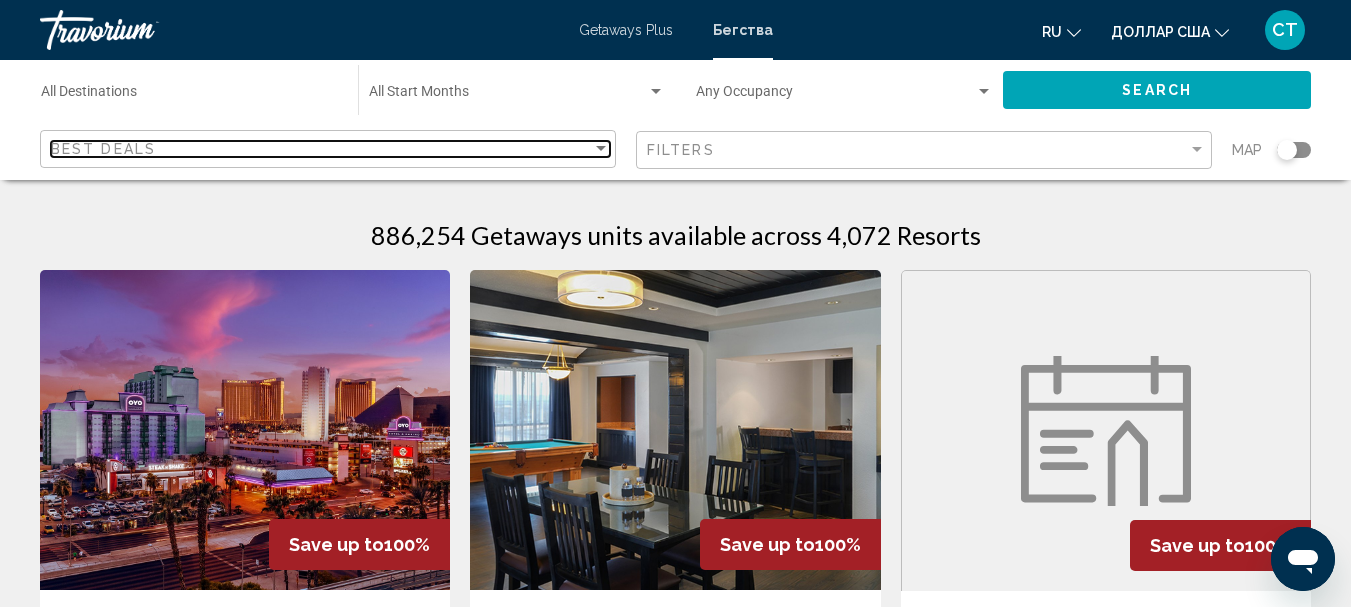 click at bounding box center [601, 148] 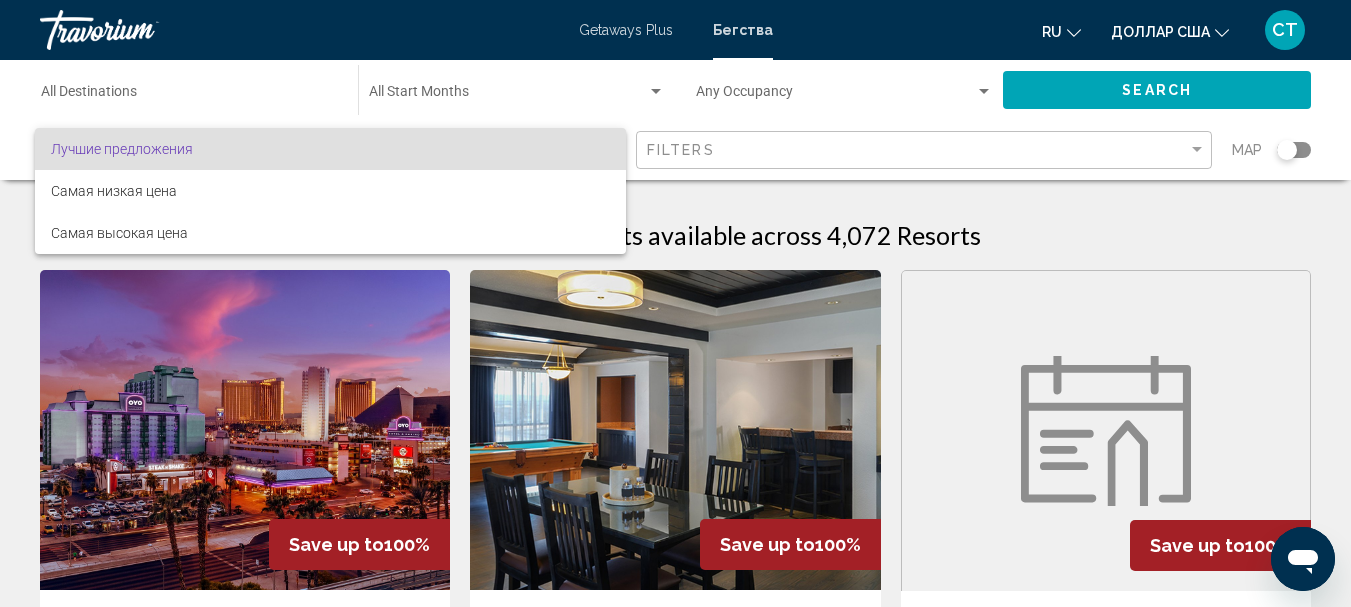 click at bounding box center [675, 303] 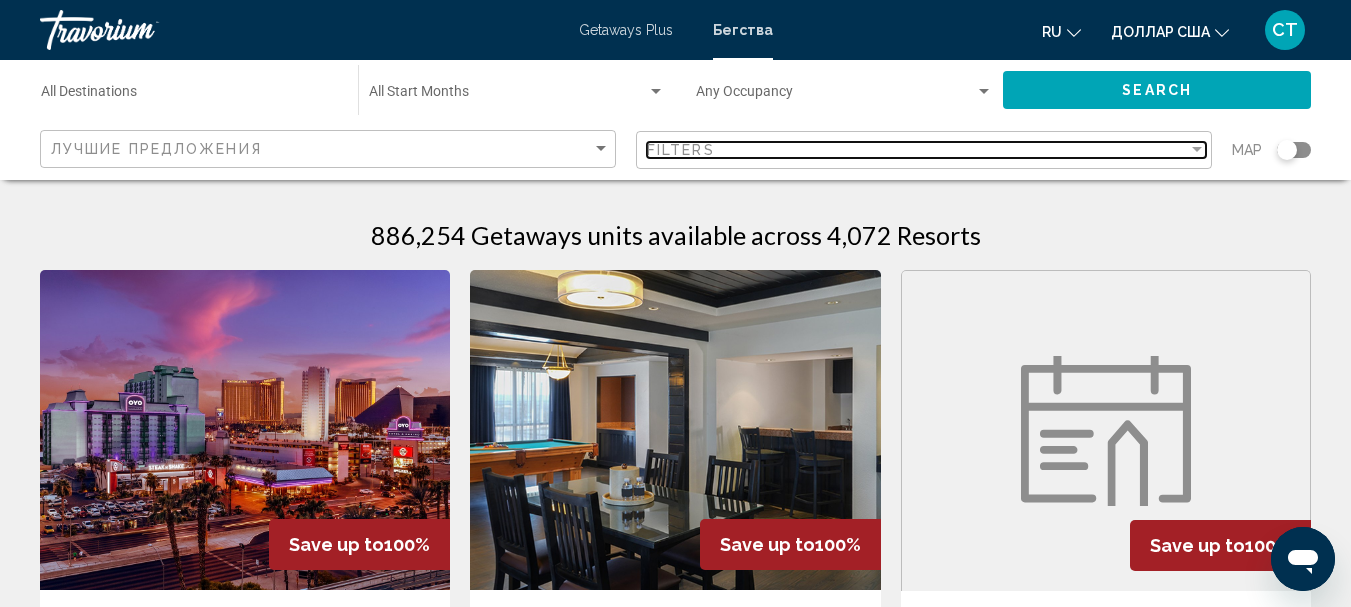 click at bounding box center (1197, 149) 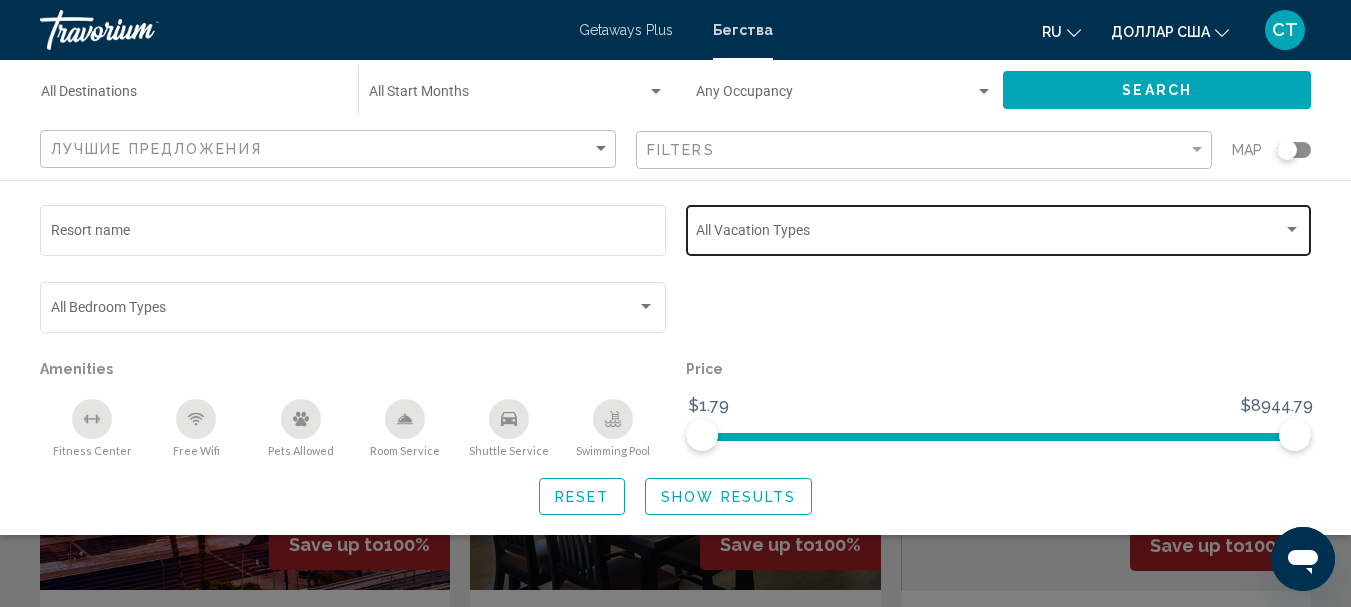 click at bounding box center (1292, 229) 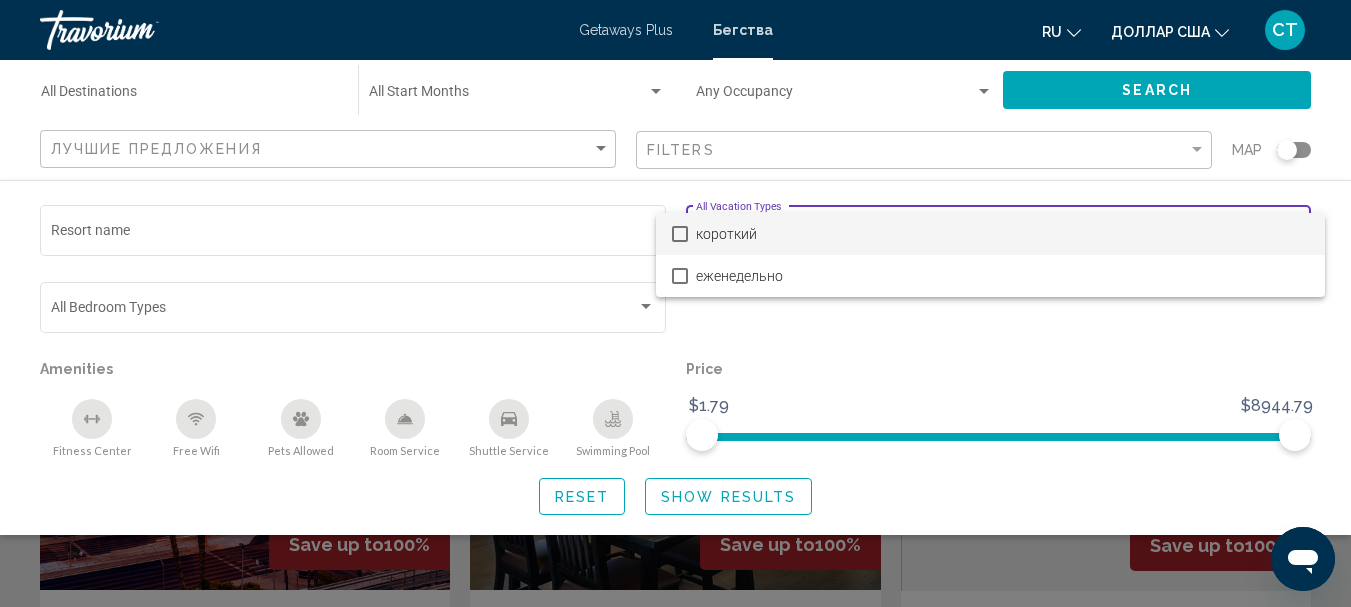click at bounding box center [675, 303] 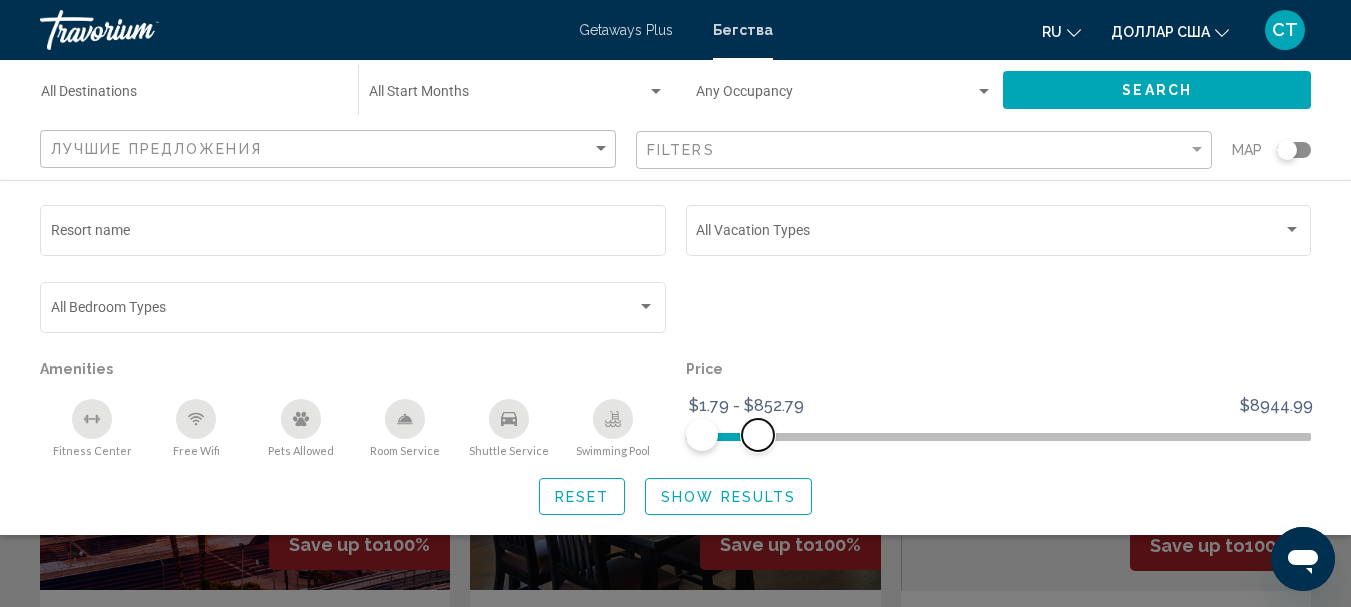drag, startPoint x: 1294, startPoint y: 440, endPoint x: 758, endPoint y: 433, distance: 536.0457 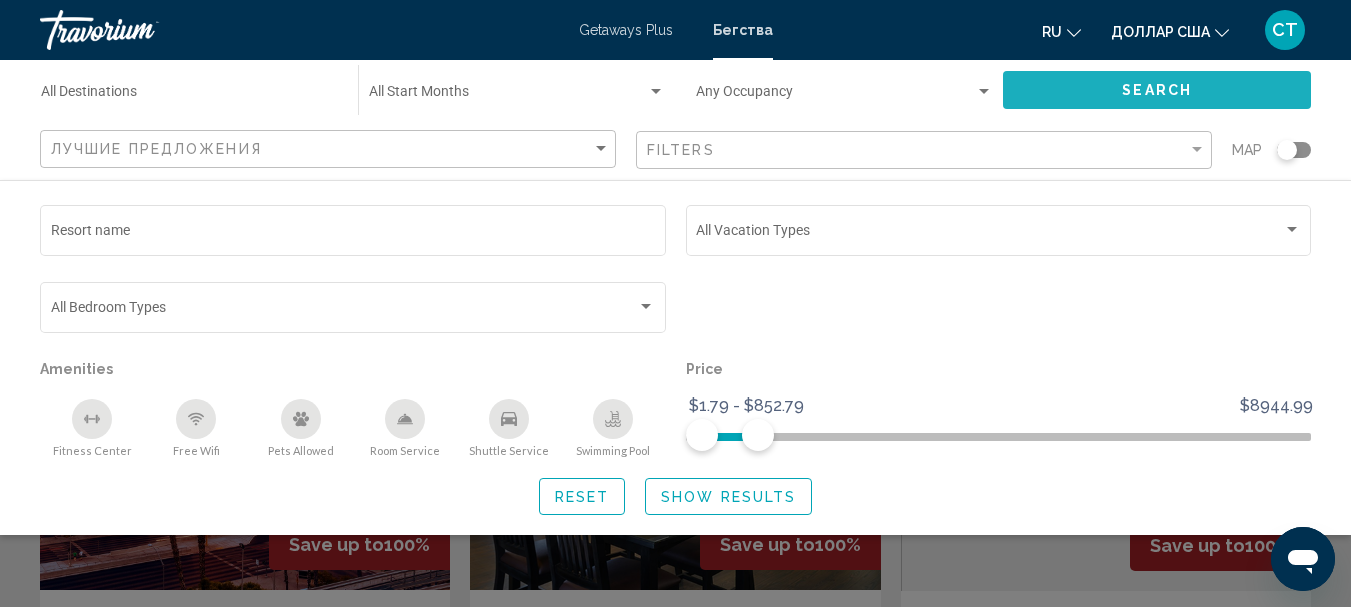 click on "Search" at bounding box center (1157, 89) 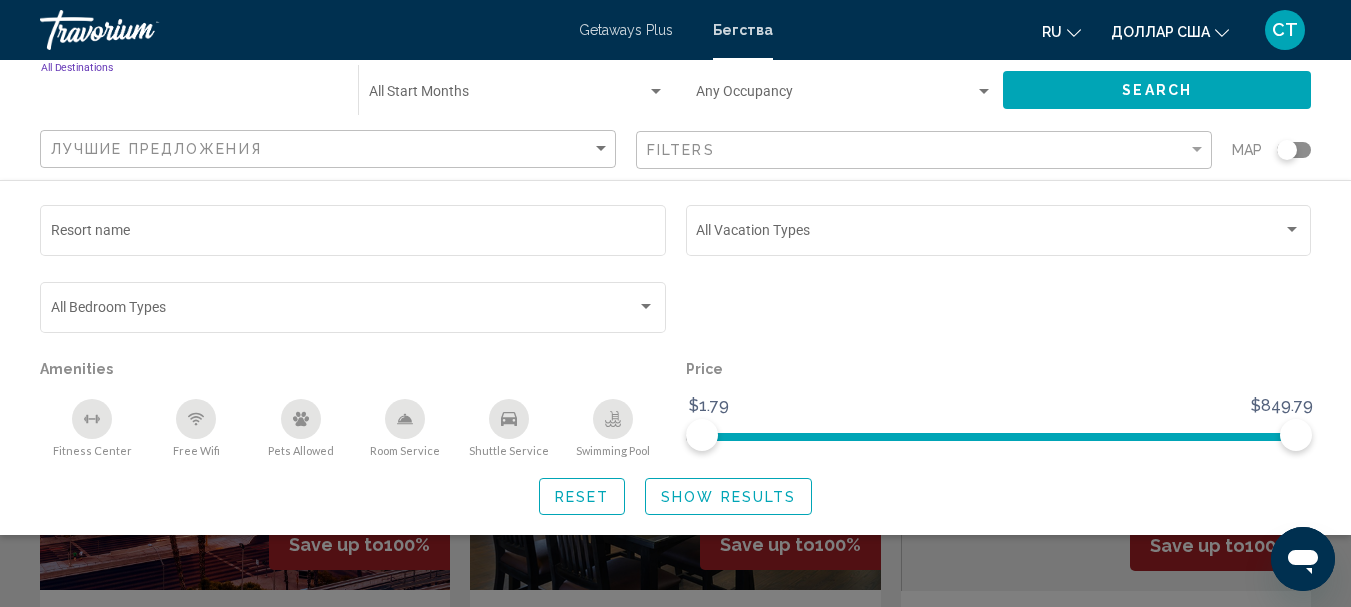 click on "Destination All Destinations" at bounding box center [189, 96] 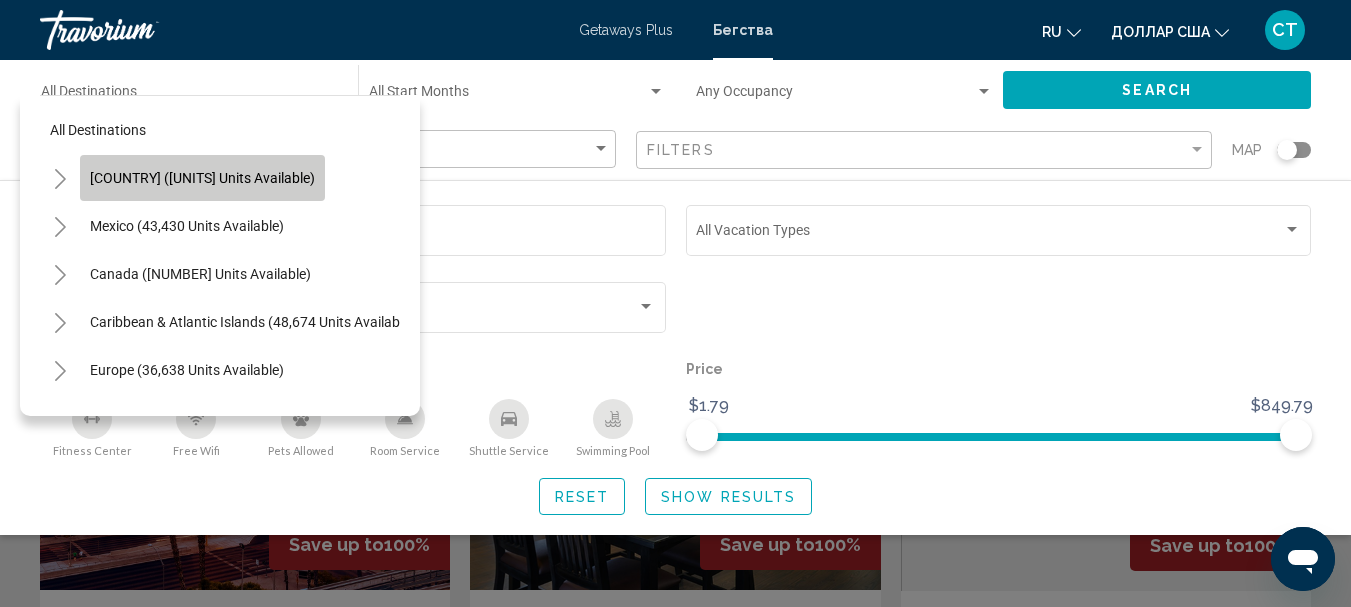 click on "United States (698,238 units available)" at bounding box center (202, 178) 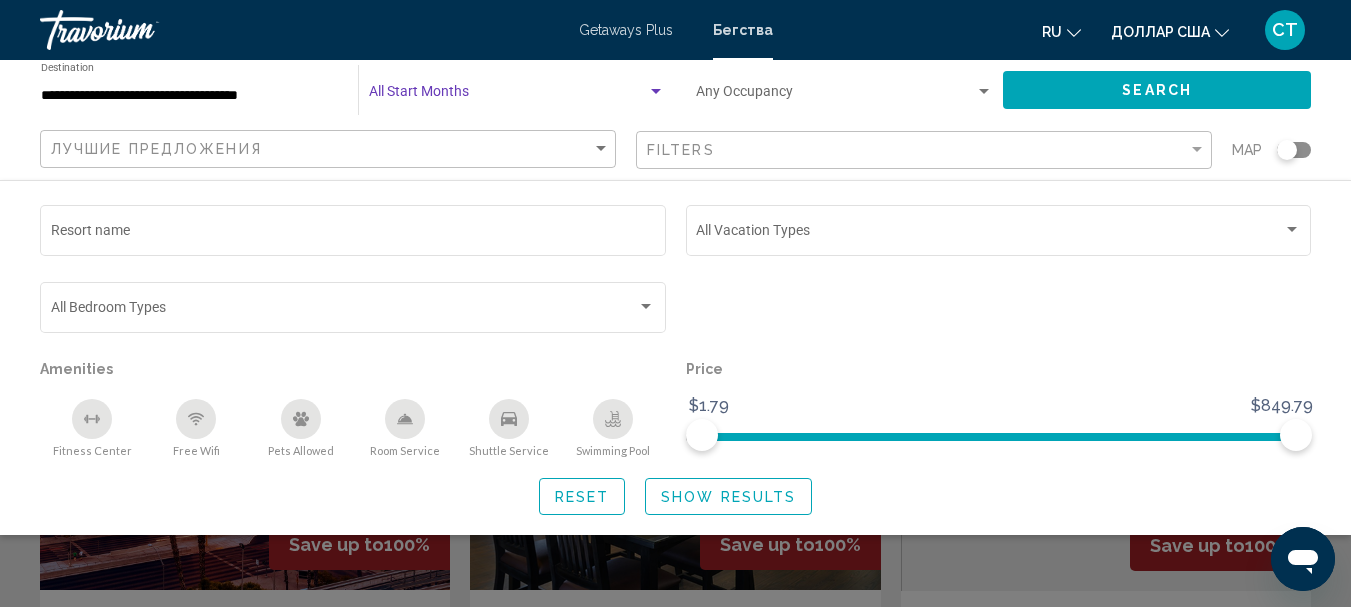 click at bounding box center (656, 92) 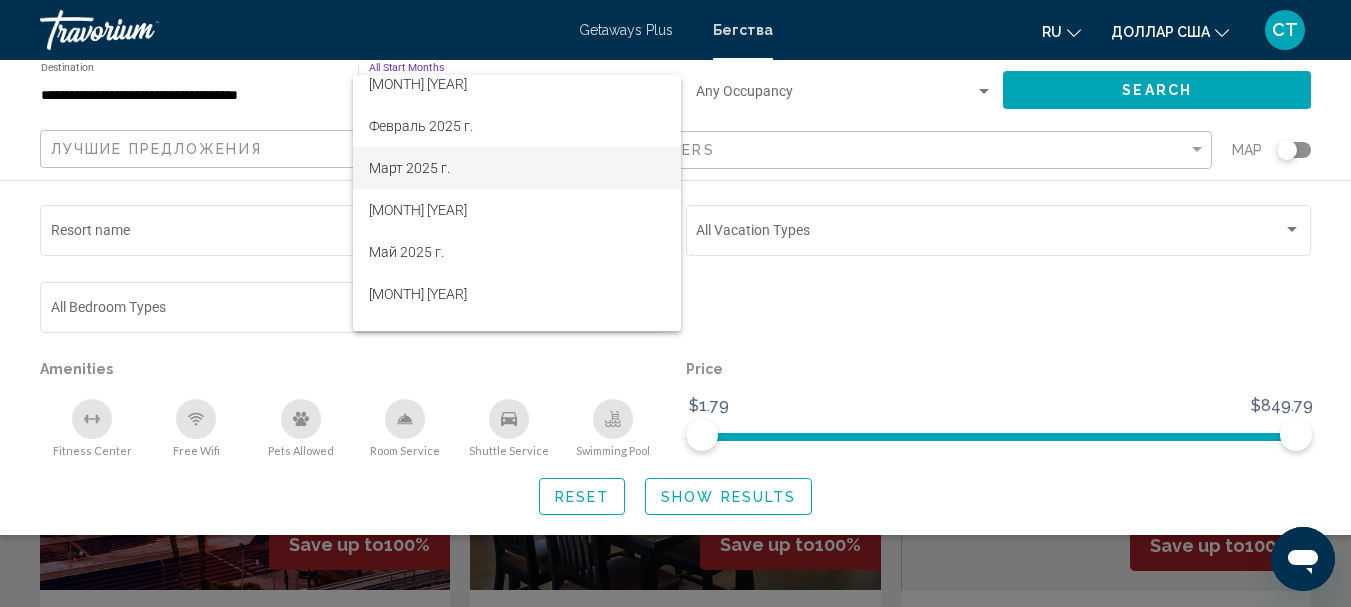 scroll, scrollTop: 100, scrollLeft: 0, axis: vertical 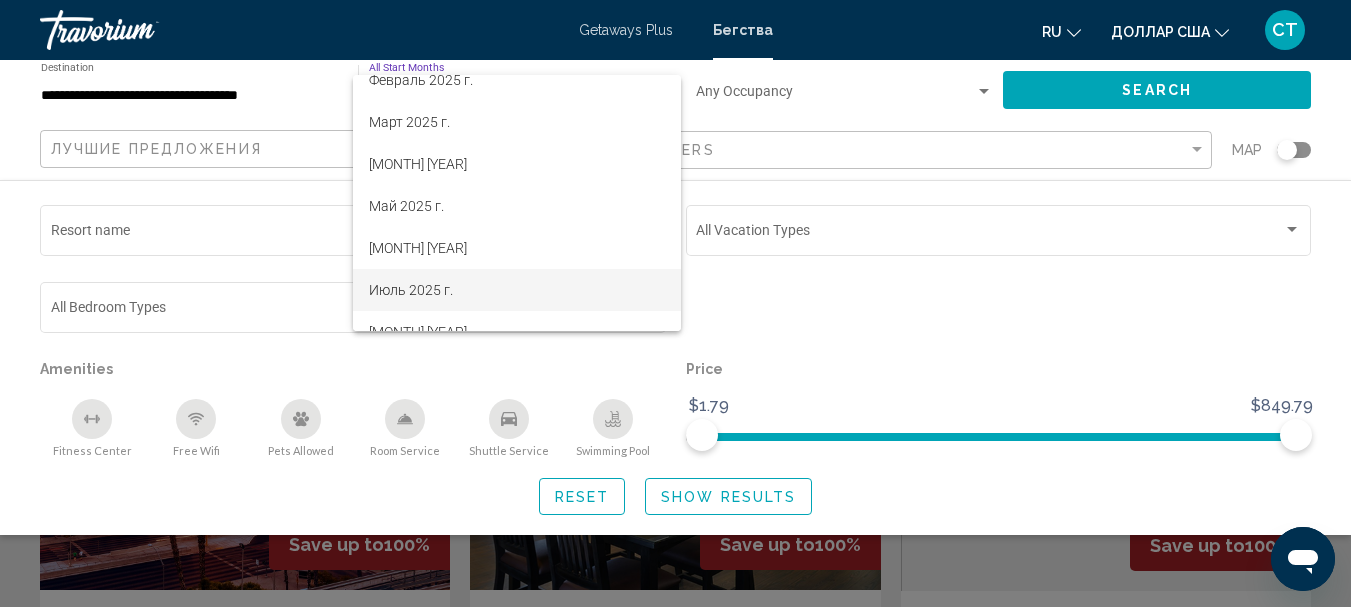click on "Июль 2025 г." at bounding box center (411, 290) 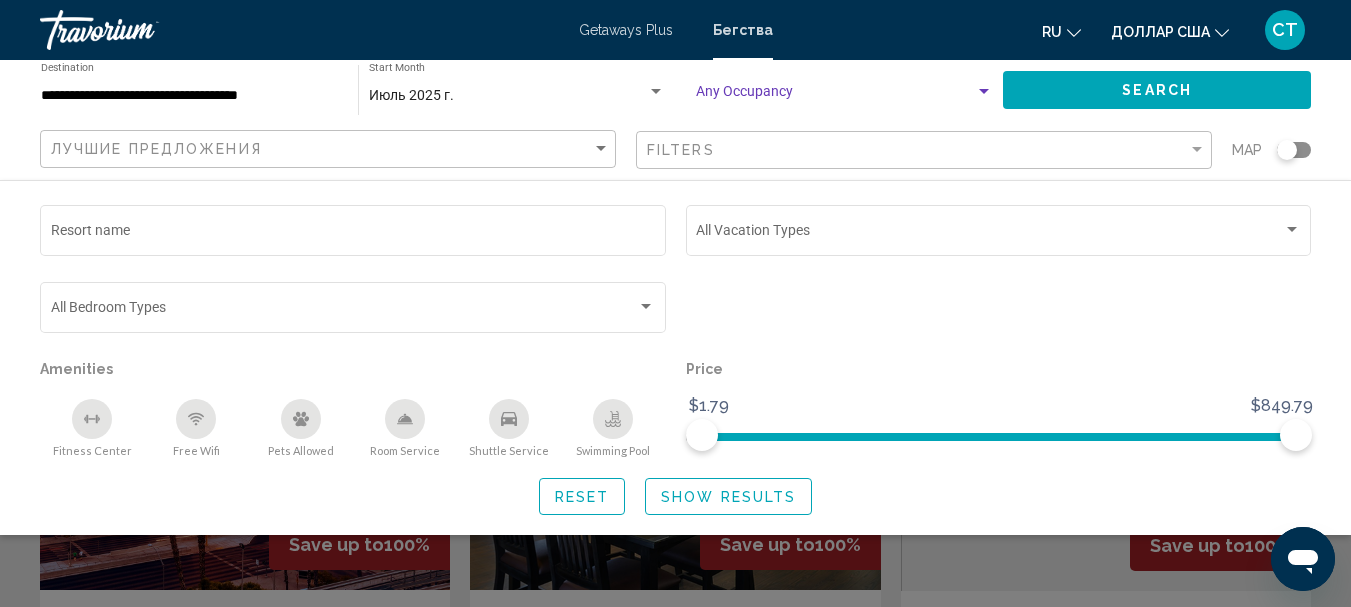 click at bounding box center (984, 92) 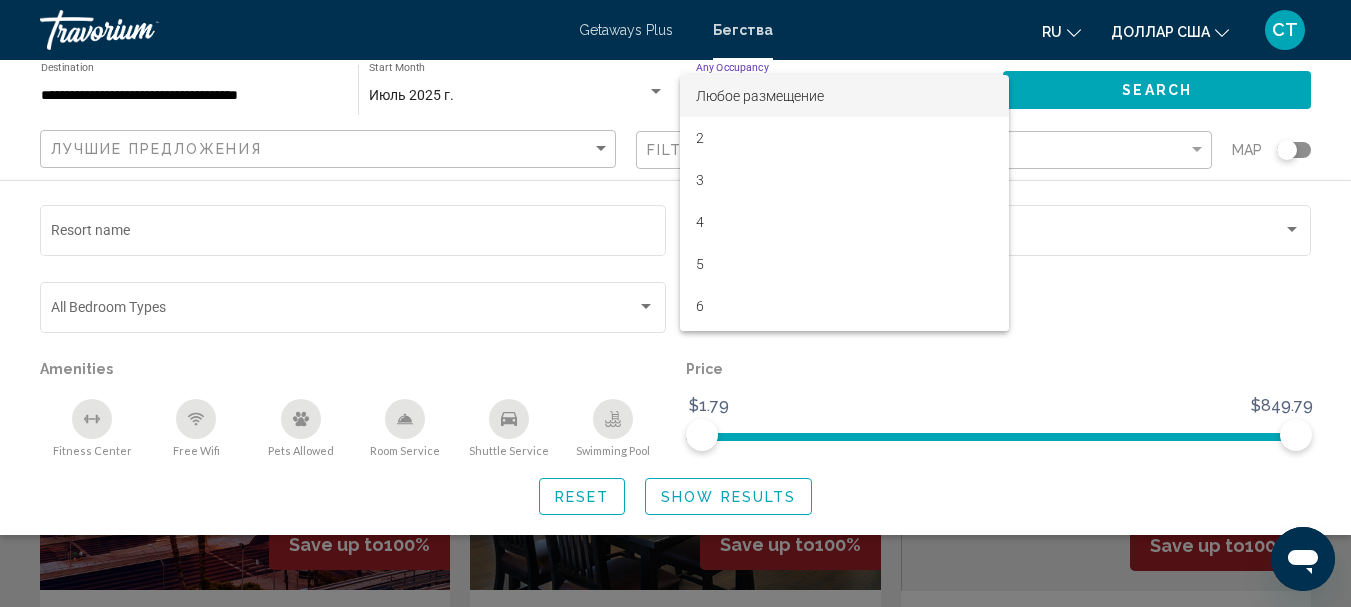 click at bounding box center (675, 303) 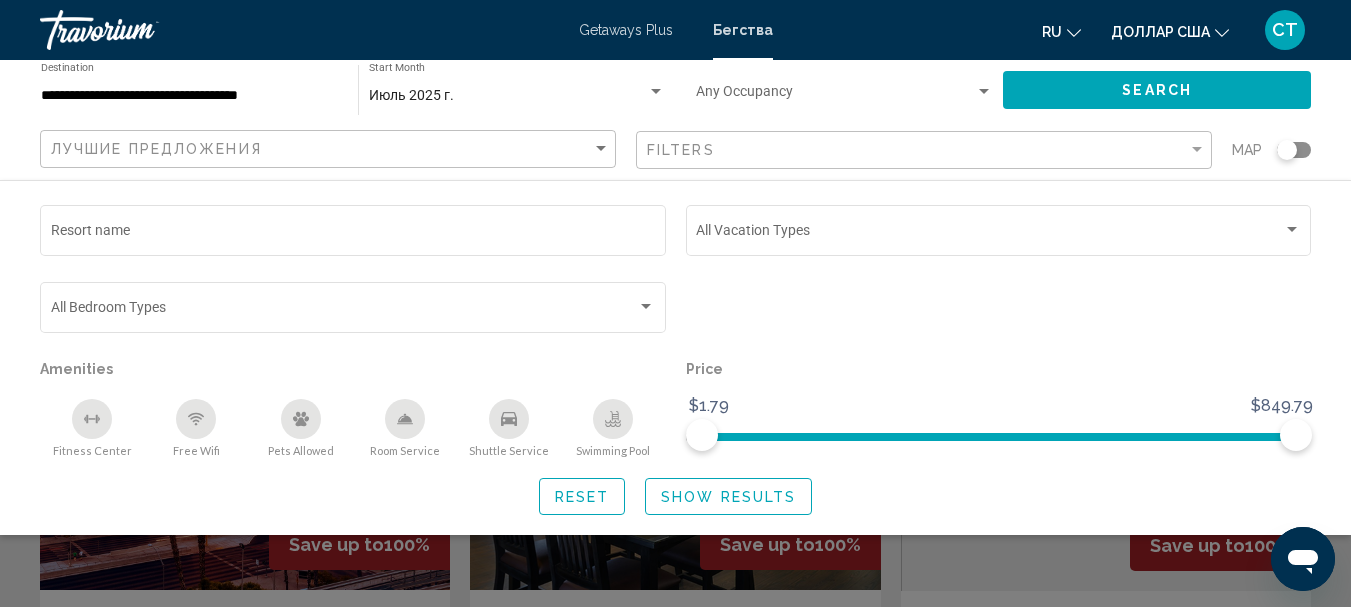 click on "Search" at bounding box center (1157, 91) 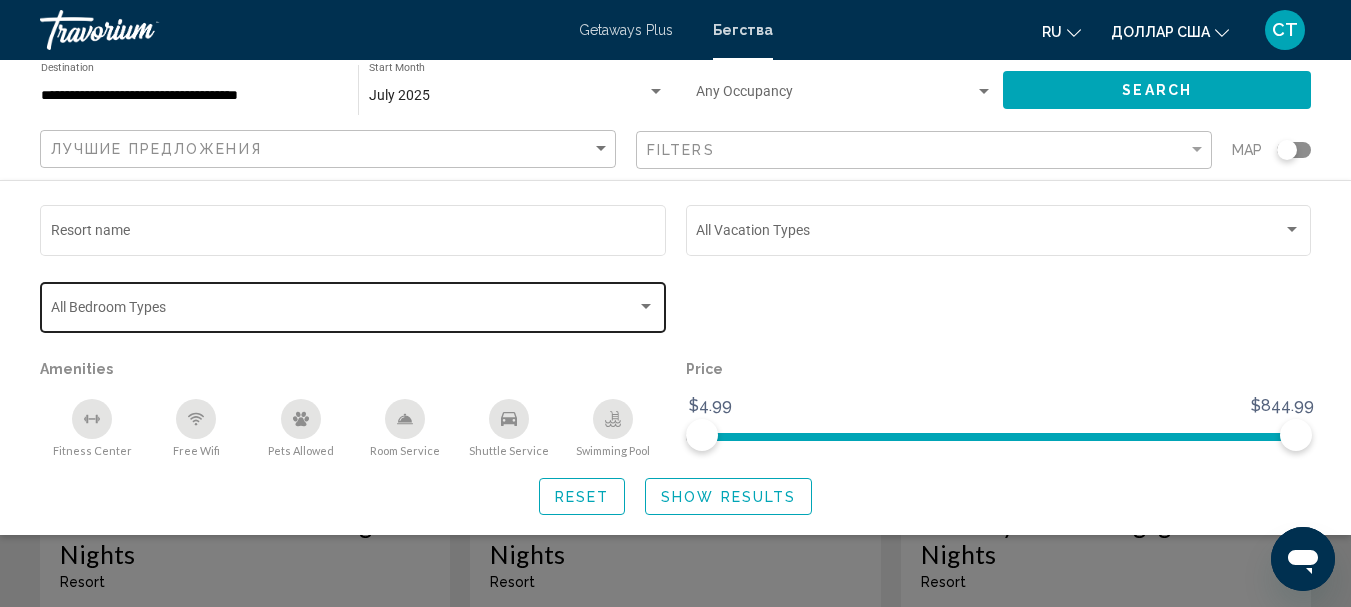 scroll, scrollTop: 200, scrollLeft: 0, axis: vertical 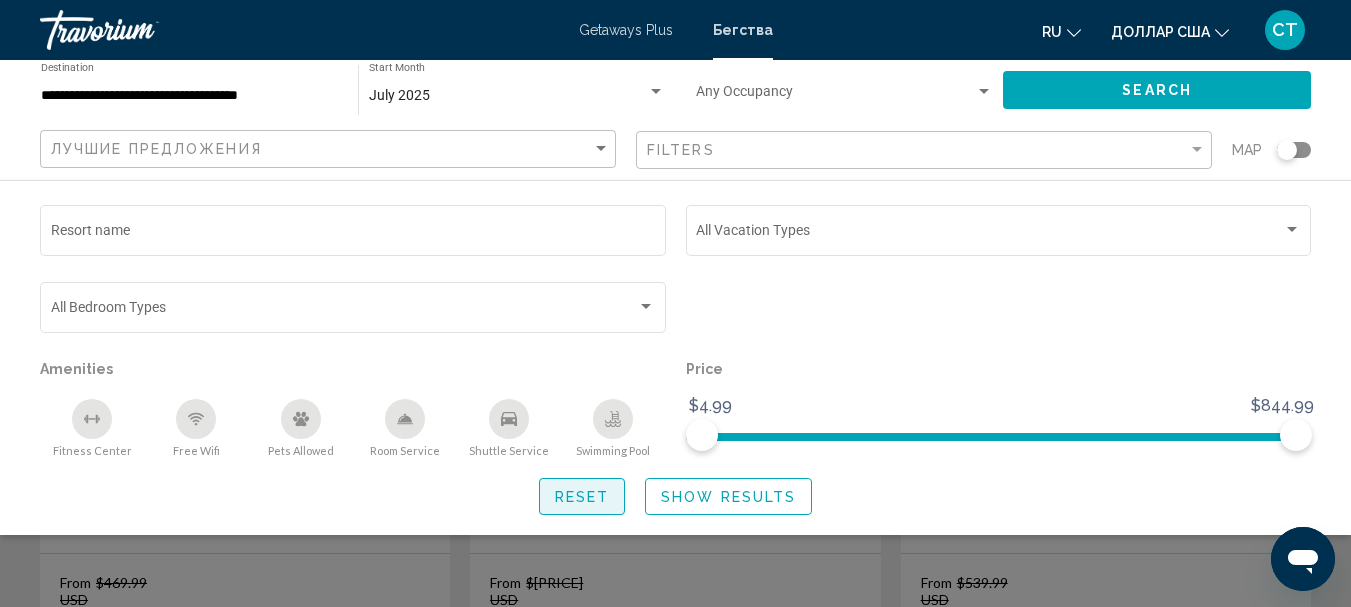 click on "Reset" at bounding box center [582, 496] 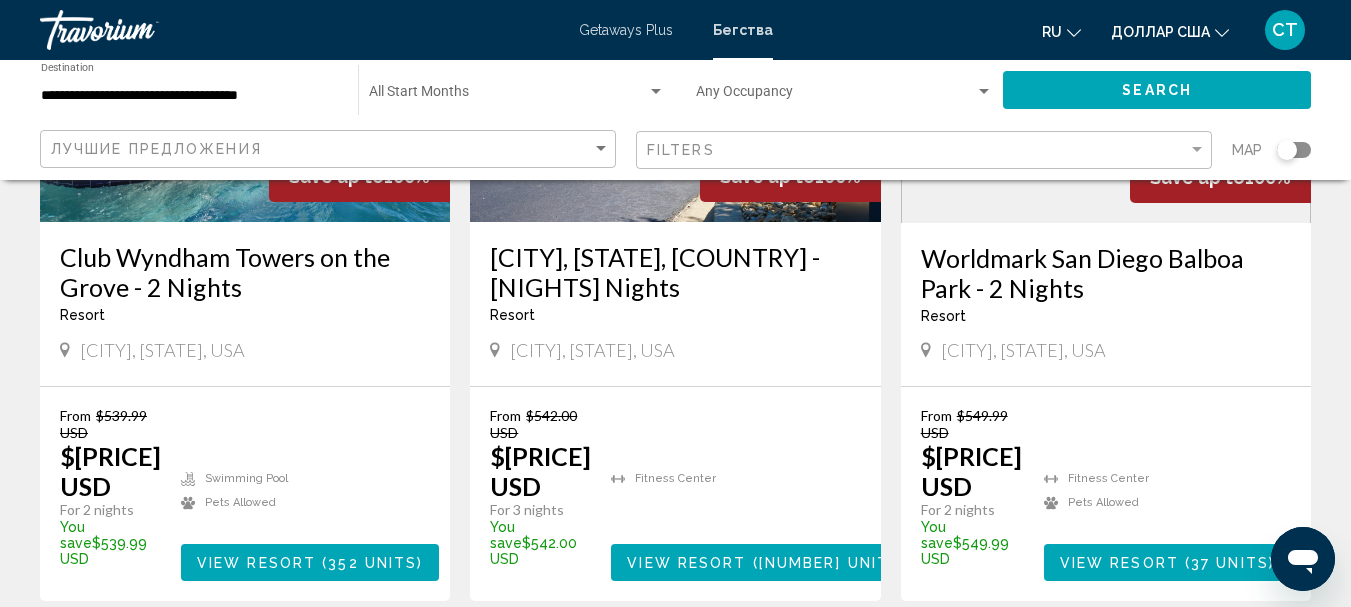 scroll, scrollTop: 2700, scrollLeft: 0, axis: vertical 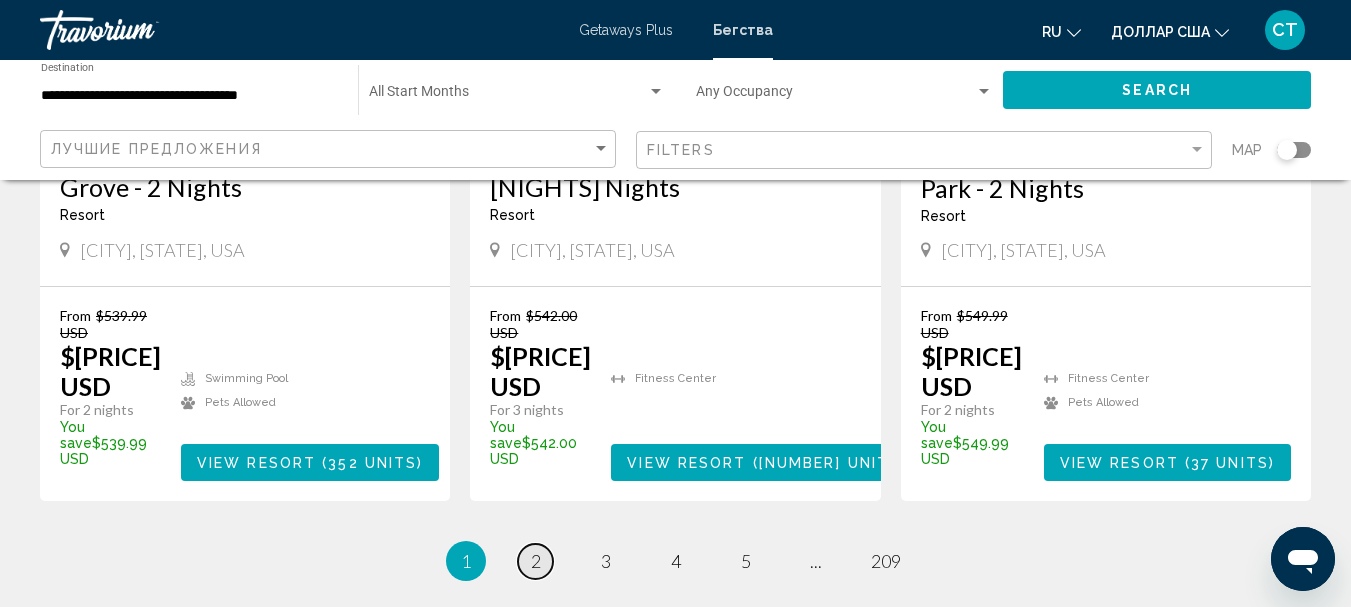 click on "2" at bounding box center [536, 561] 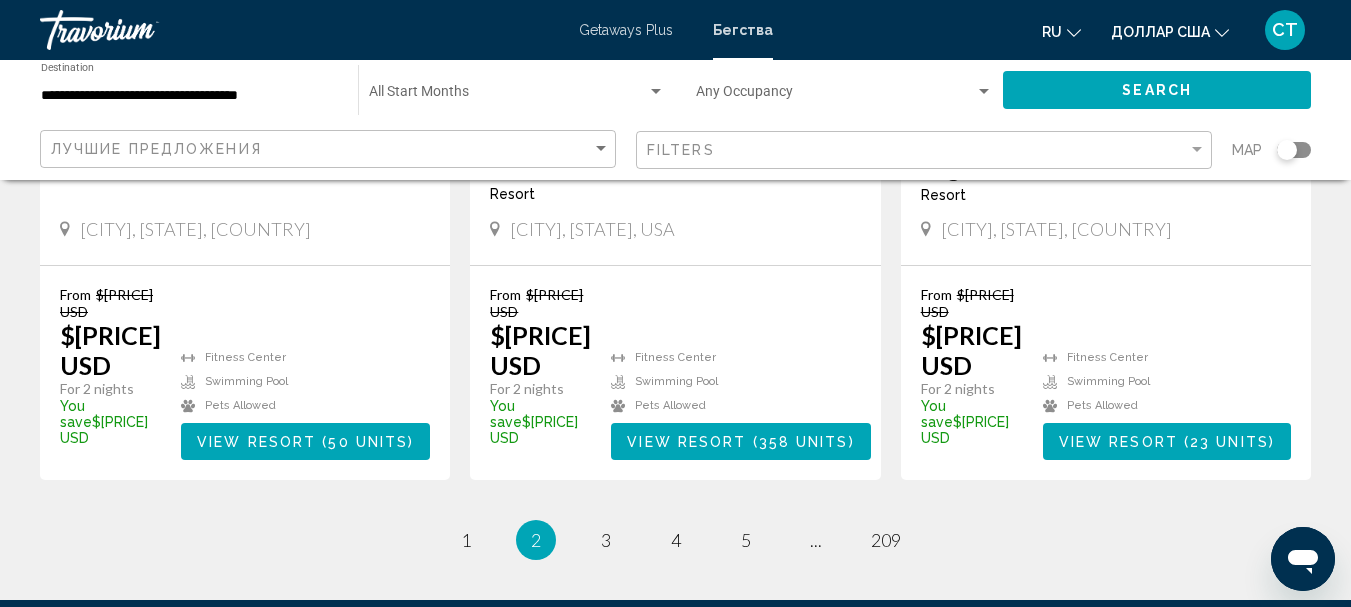 scroll, scrollTop: 2900, scrollLeft: 0, axis: vertical 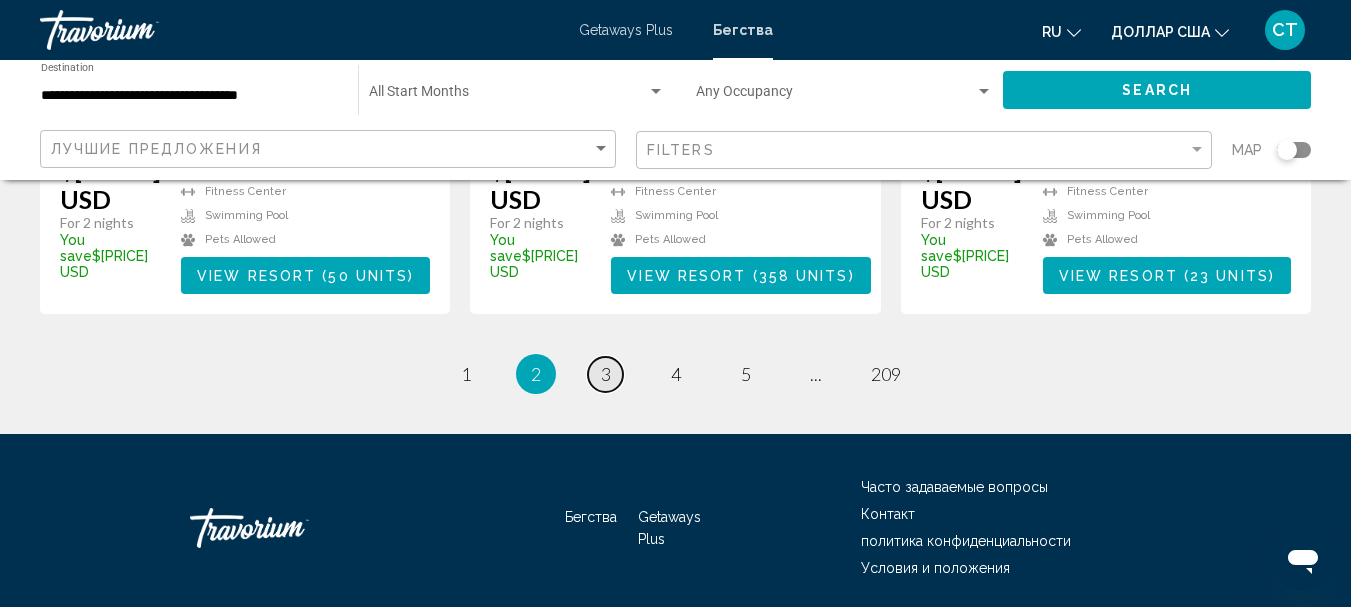 click on "page  3" at bounding box center (465, 374) 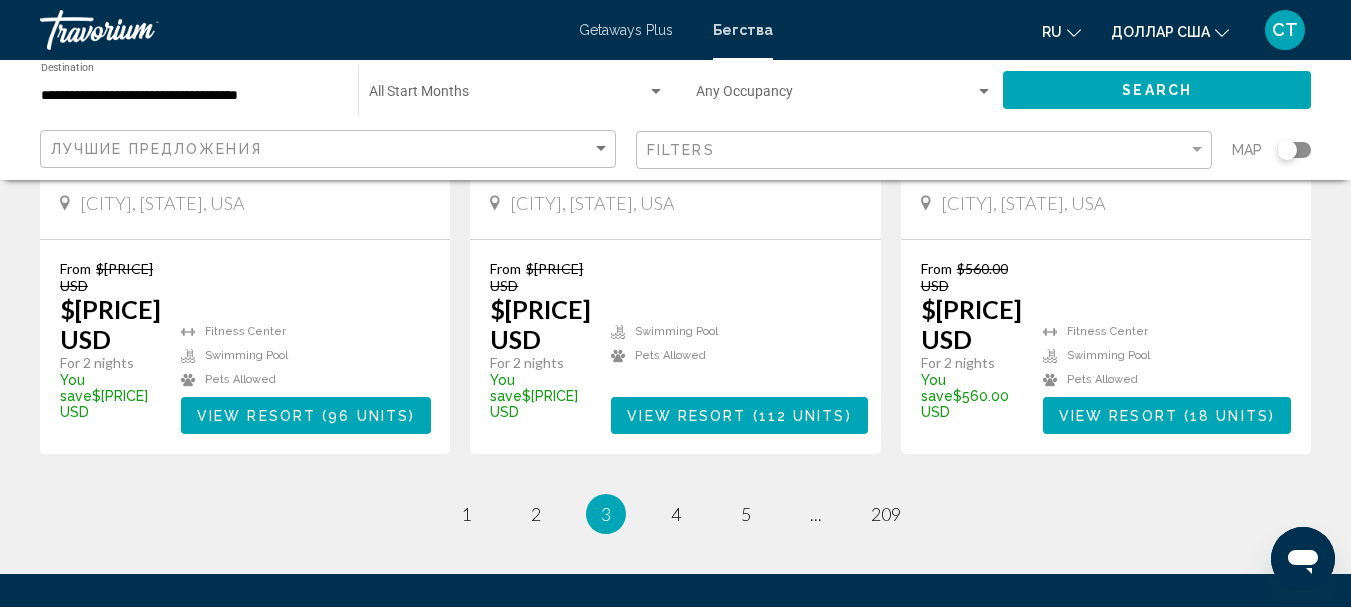 scroll, scrollTop: 2800, scrollLeft: 0, axis: vertical 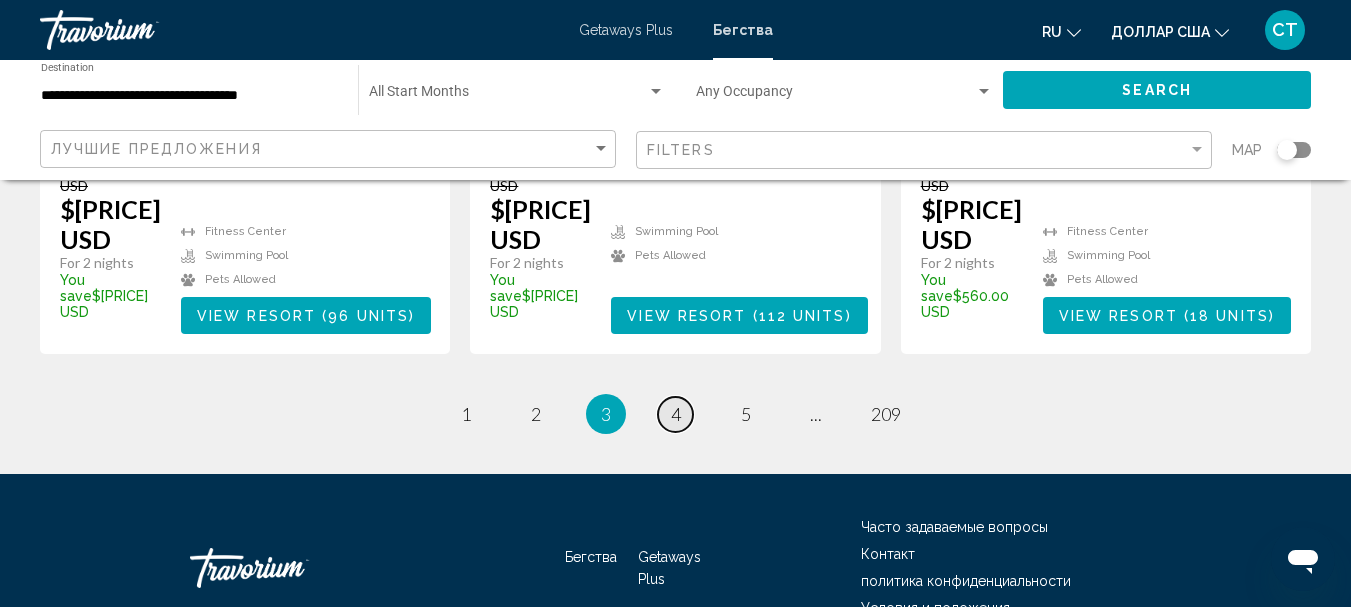 click on "page  4" at bounding box center (465, 414) 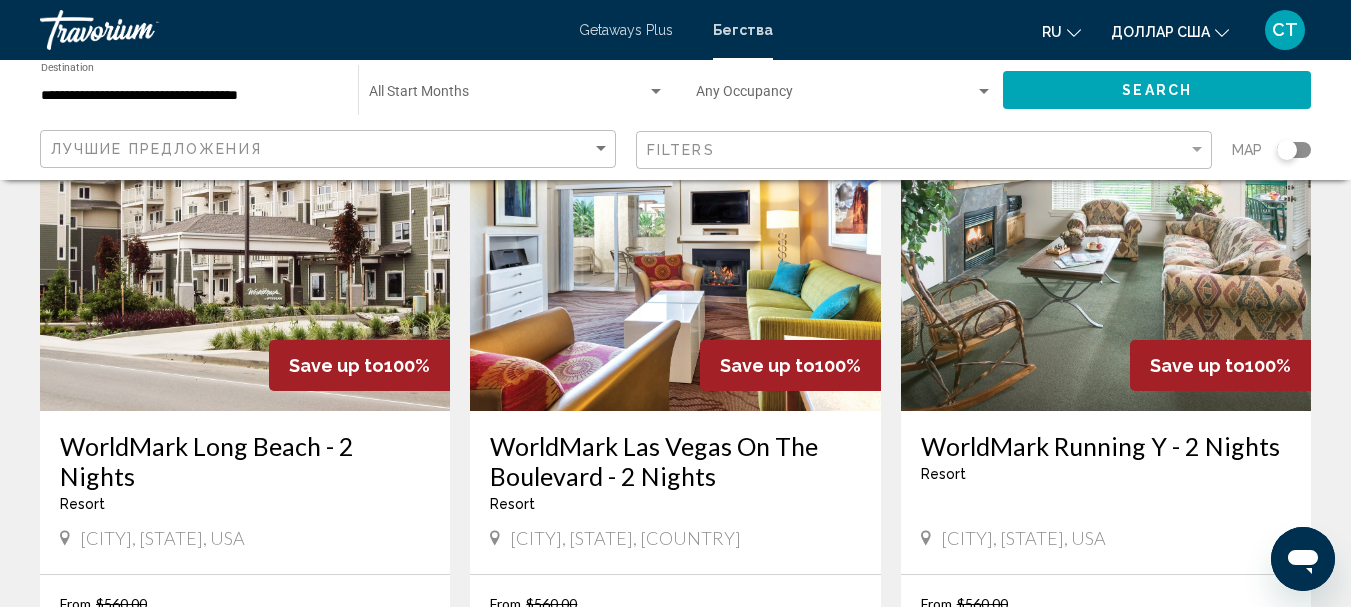 scroll, scrollTop: 0, scrollLeft: 0, axis: both 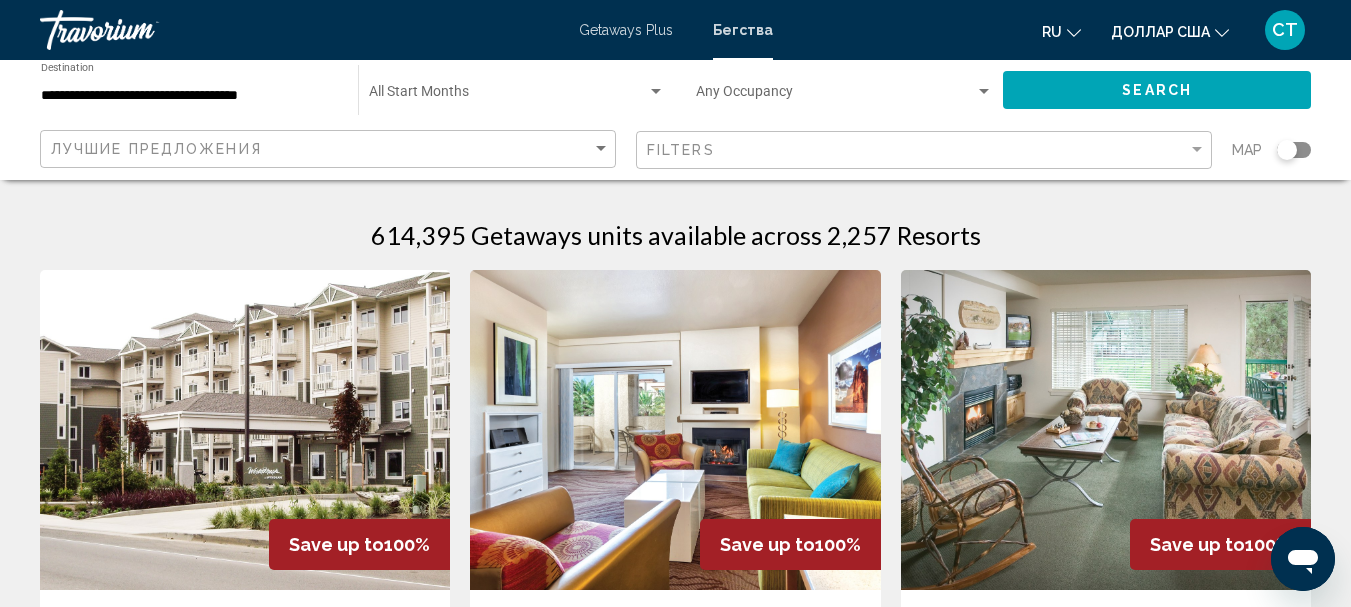 click on "Map" at bounding box center [1247, 150] 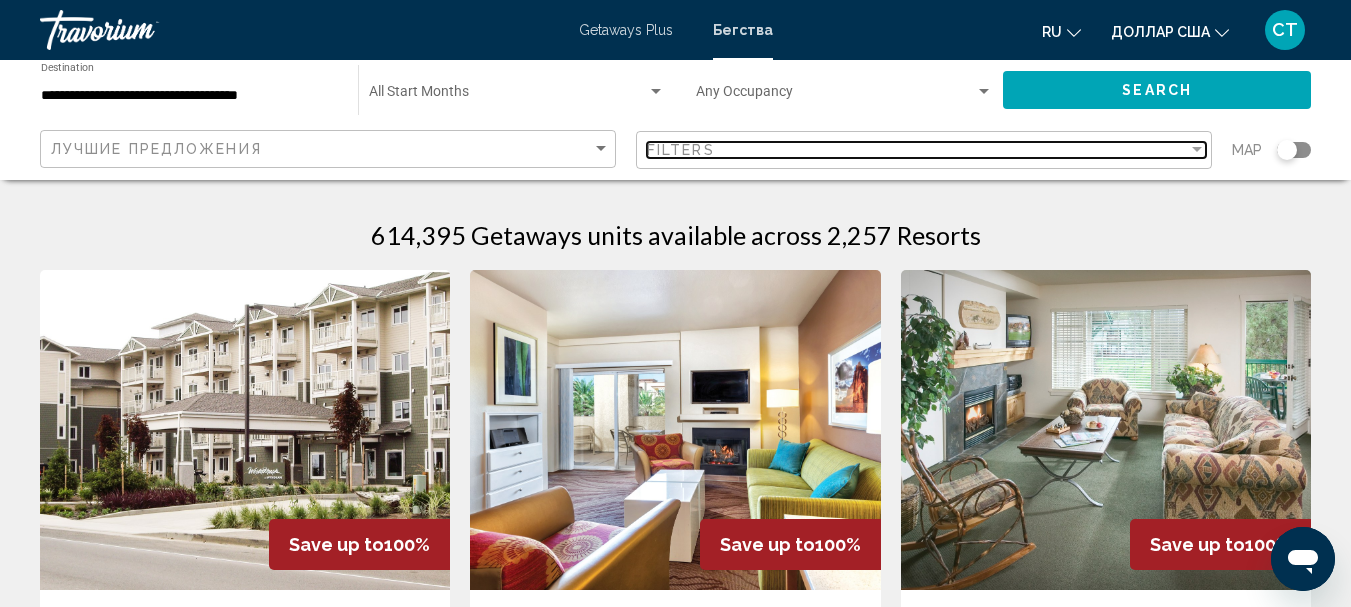 click on "Filters" at bounding box center [917, 150] 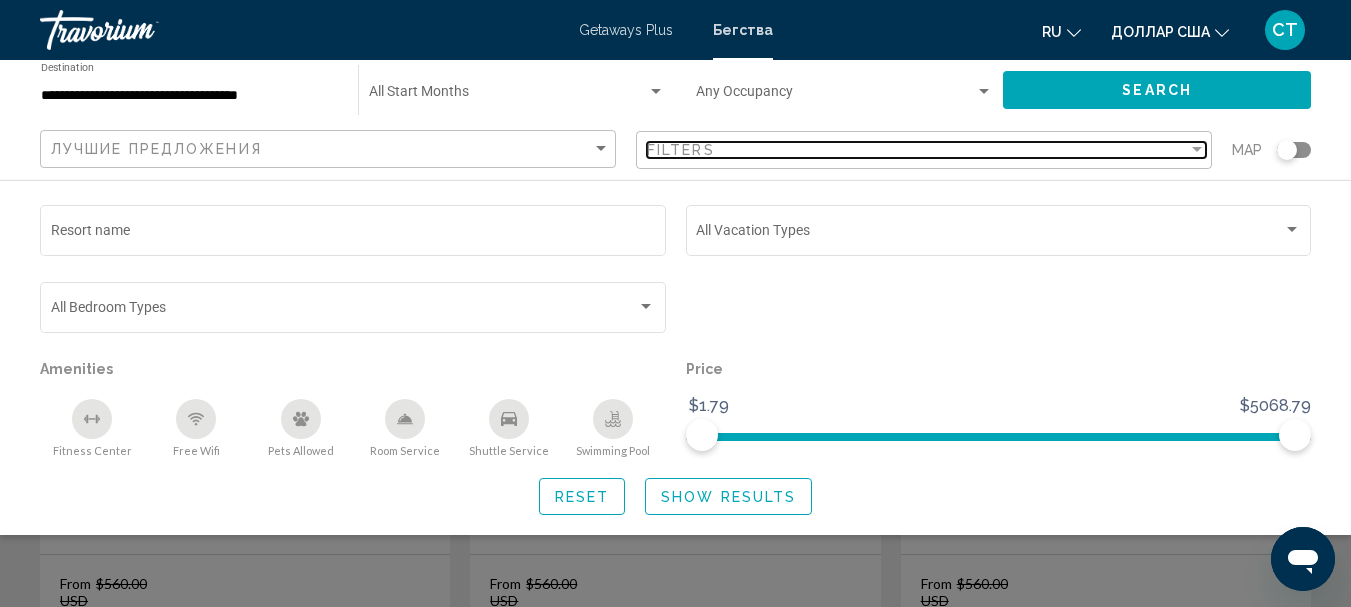 scroll, scrollTop: 0, scrollLeft: 0, axis: both 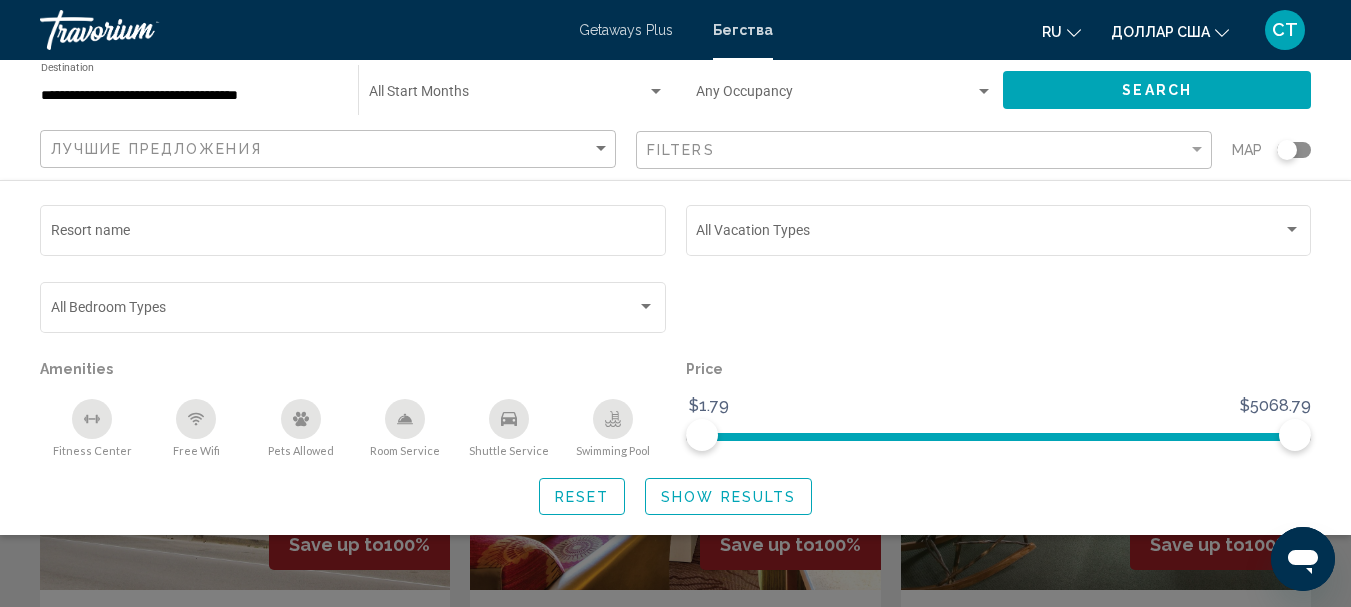 click at bounding box center (675, 453) 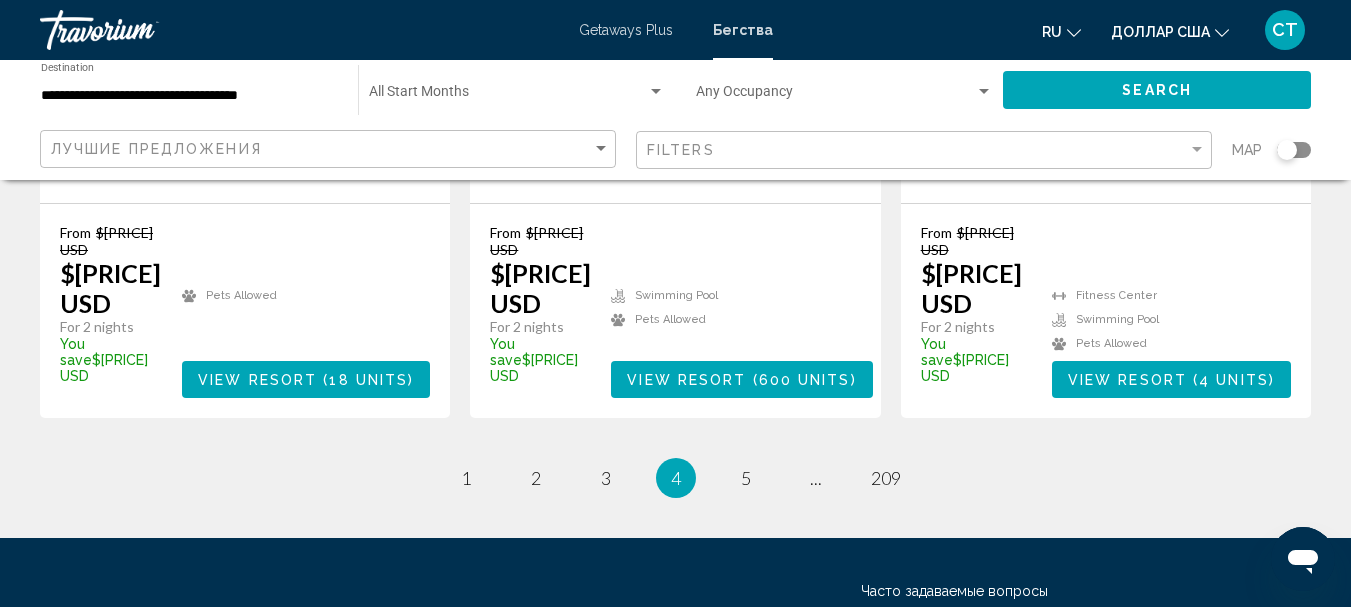 scroll, scrollTop: 2800, scrollLeft: 0, axis: vertical 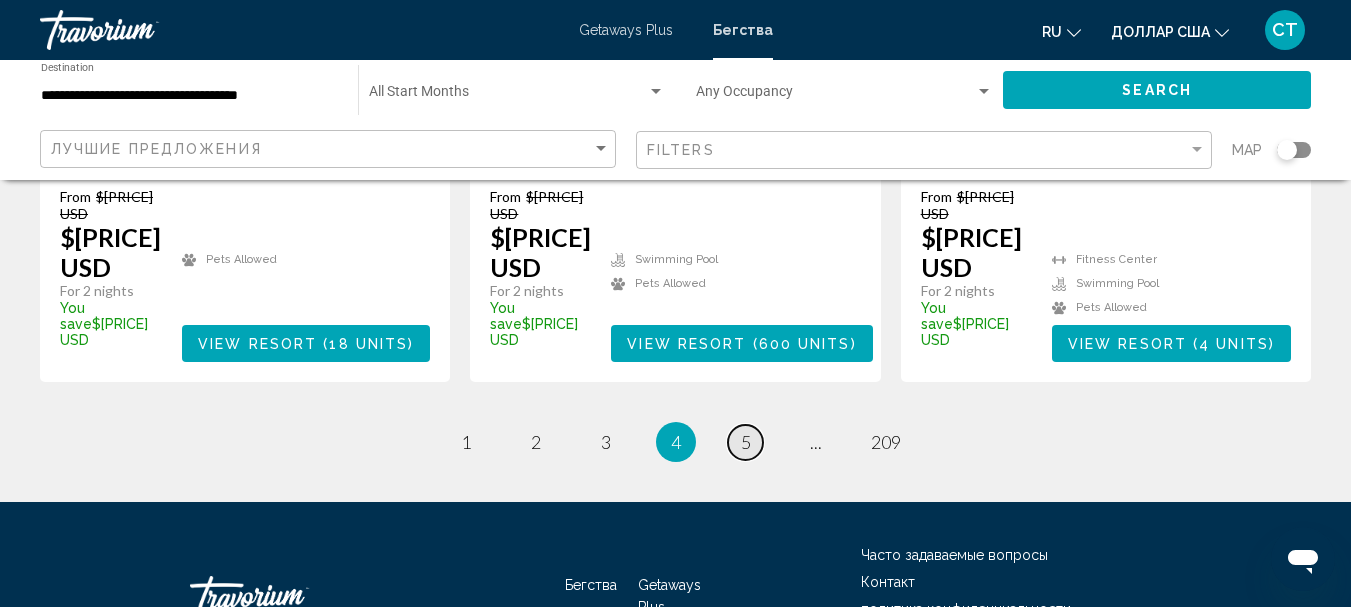 click on "page  [NUMBER]" at bounding box center (465, 442) 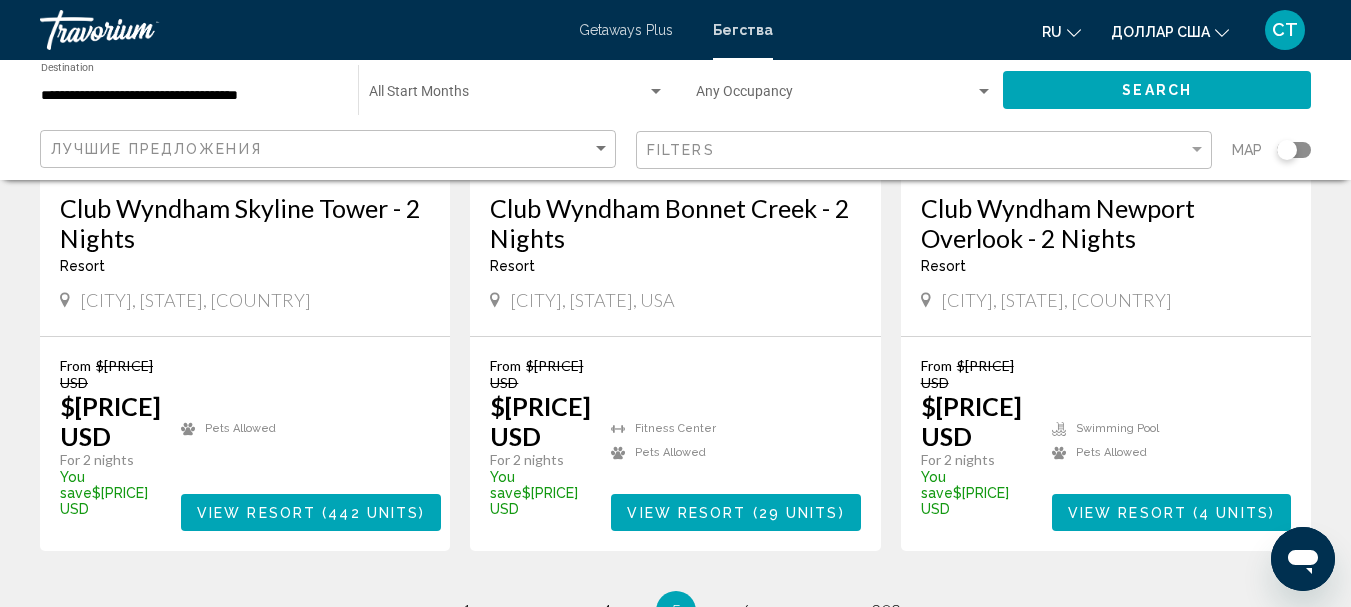 scroll, scrollTop: 2677, scrollLeft: 0, axis: vertical 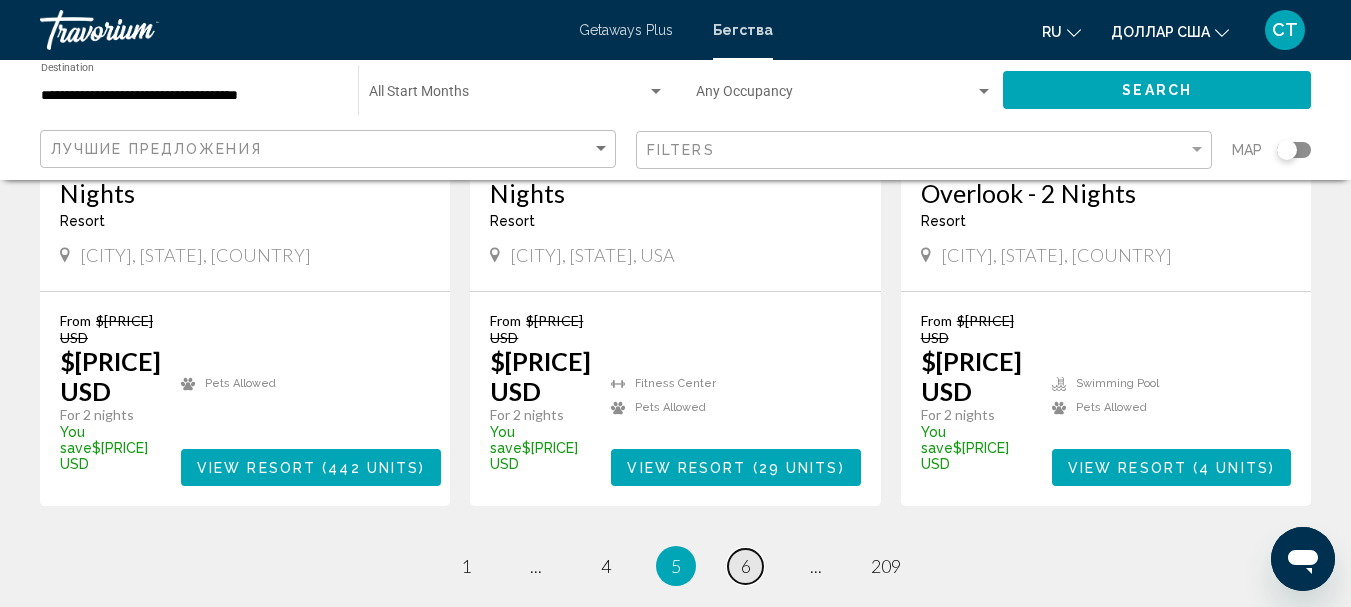 click on "page  6" at bounding box center (465, 566) 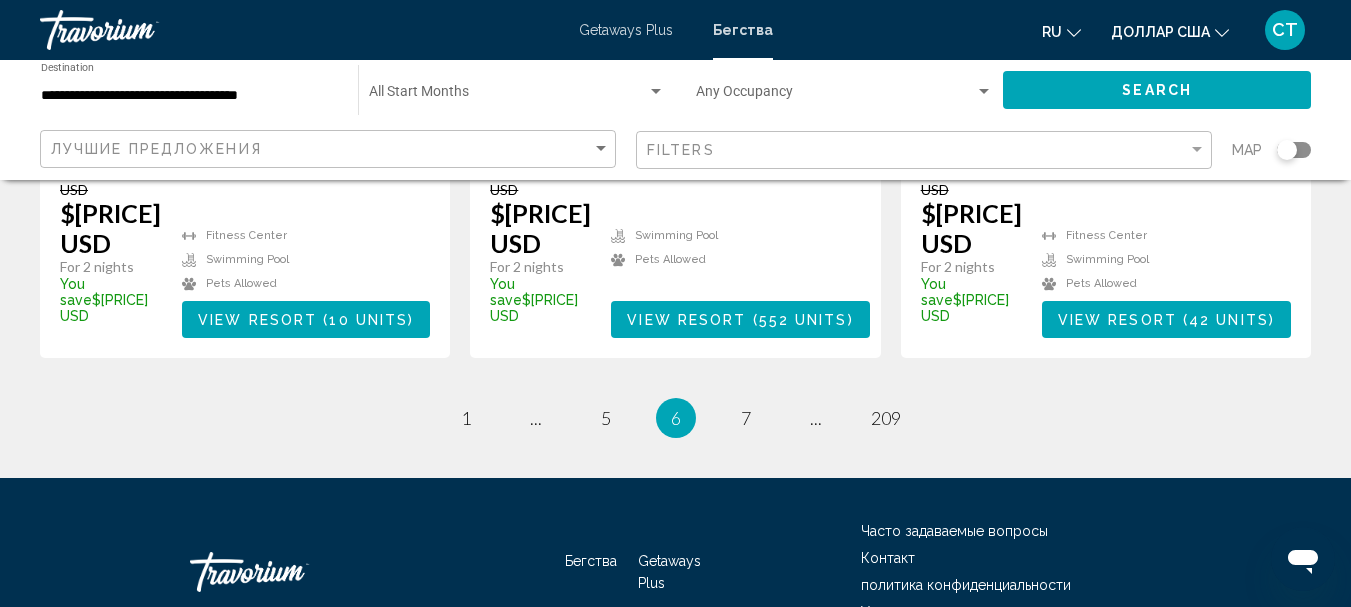 scroll, scrollTop: 2876, scrollLeft: 0, axis: vertical 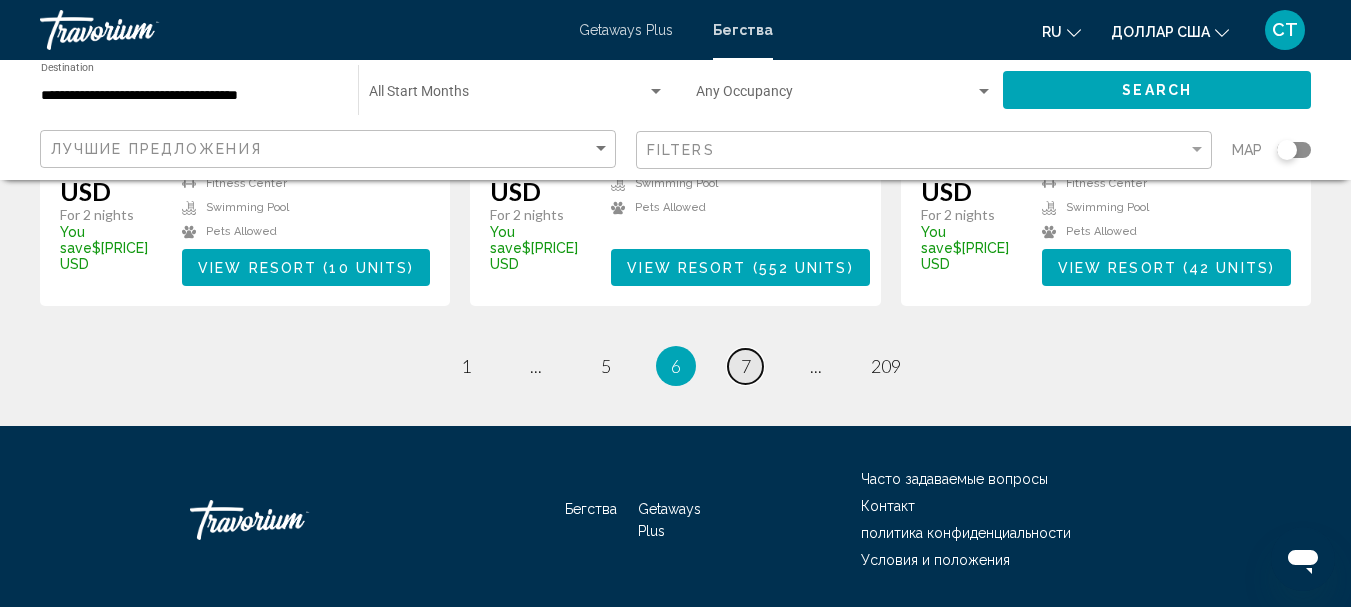 click on "7" at bounding box center [466, 366] 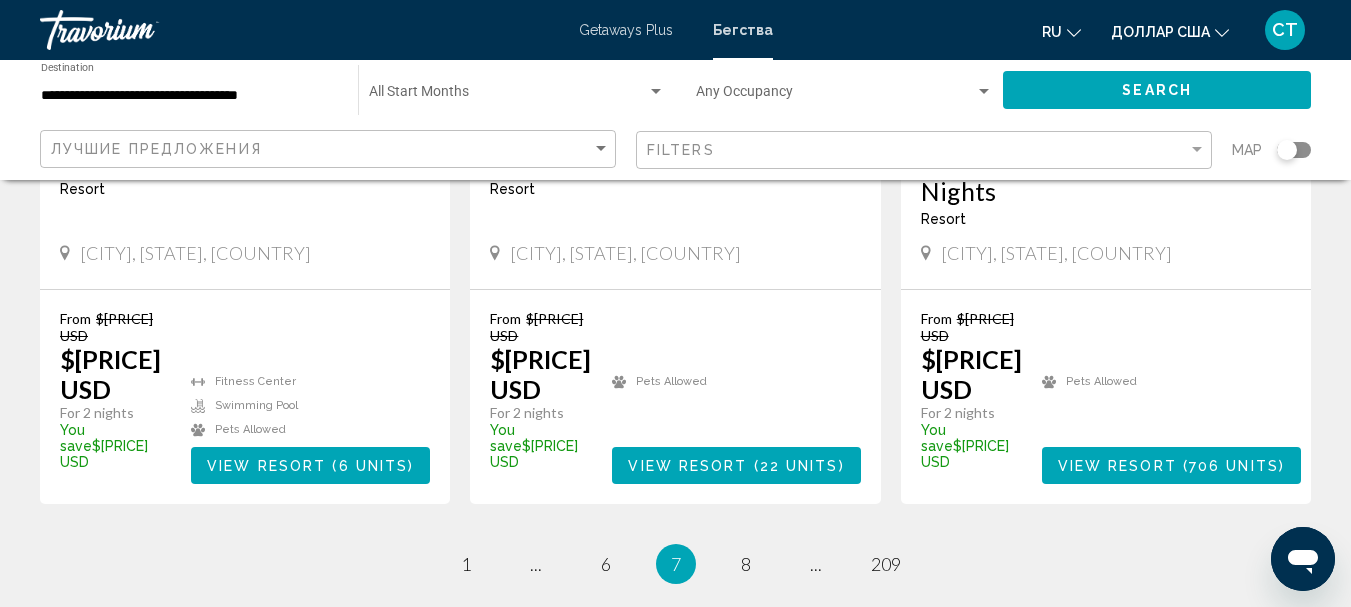 scroll, scrollTop: 2877, scrollLeft: 0, axis: vertical 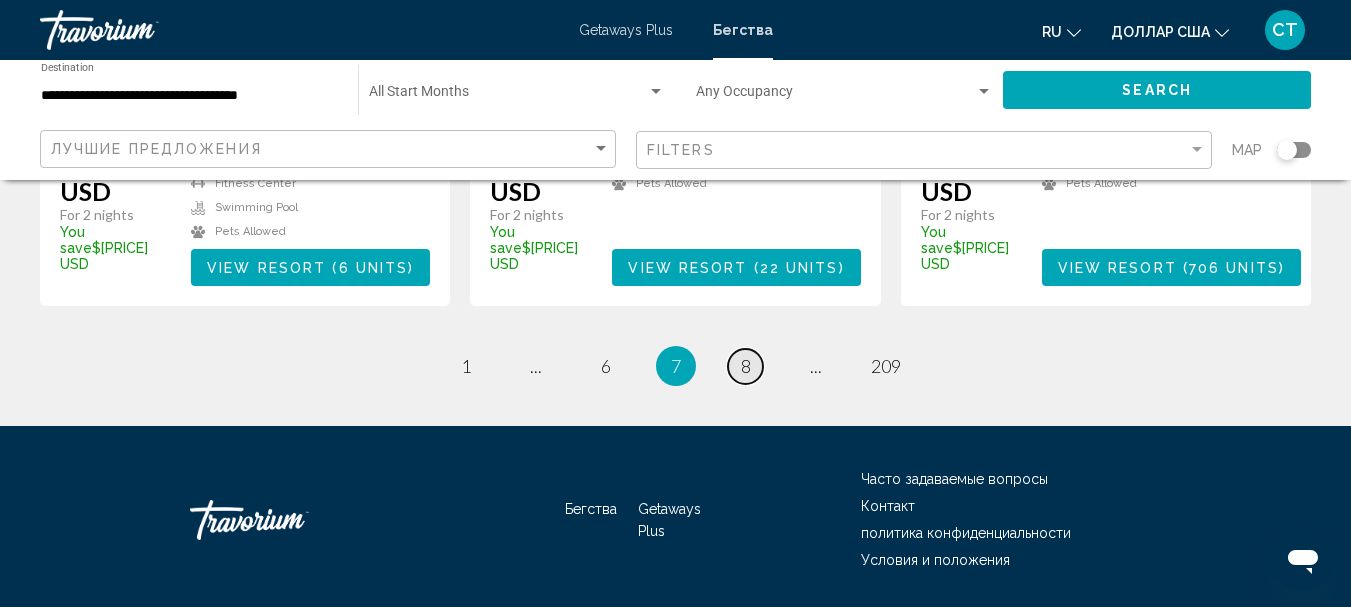 click on "8" at bounding box center [466, 366] 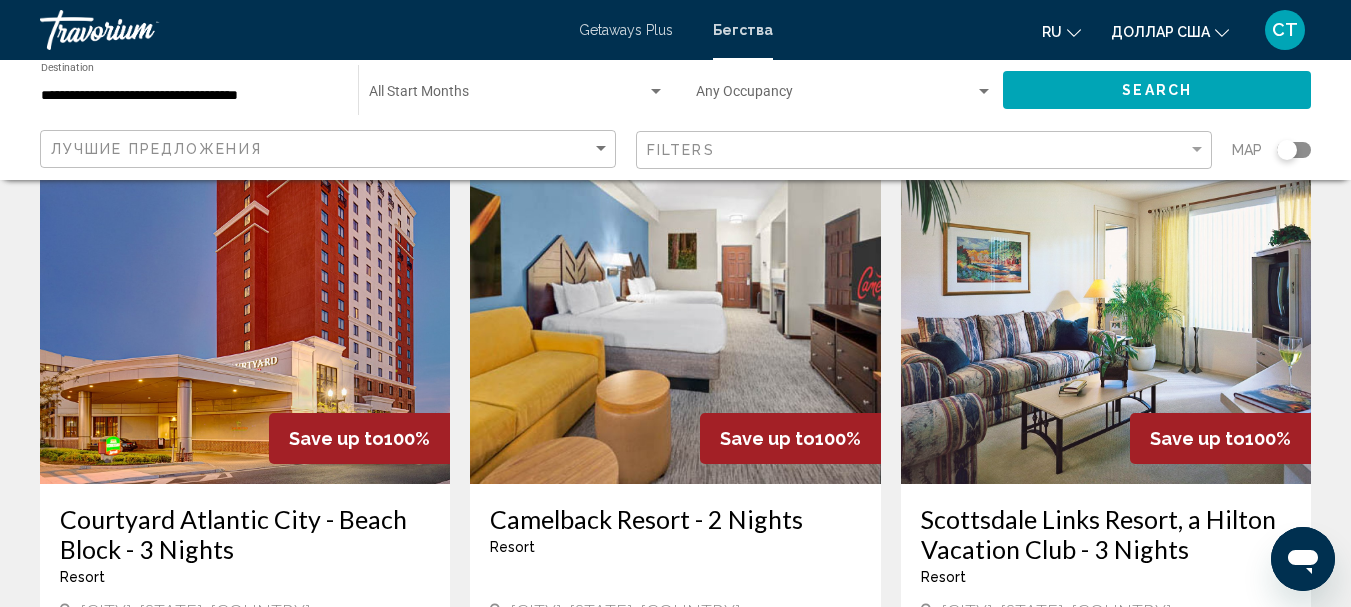 scroll, scrollTop: 1500, scrollLeft: 0, axis: vertical 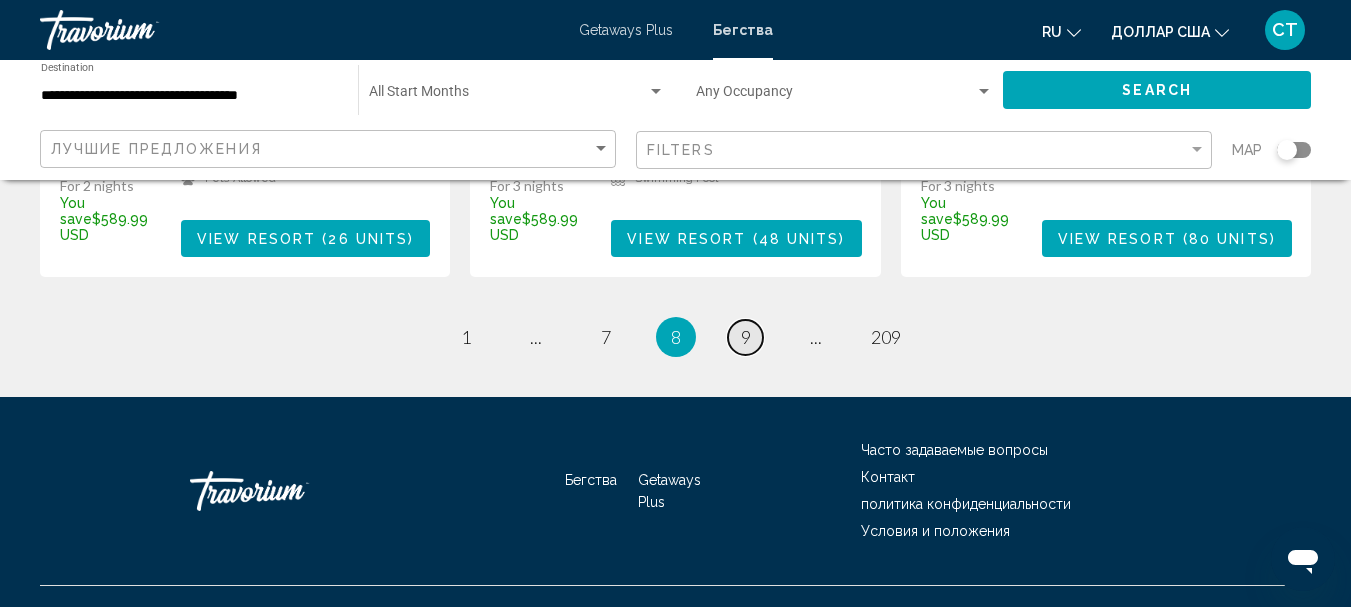 click on "9" at bounding box center (466, 337) 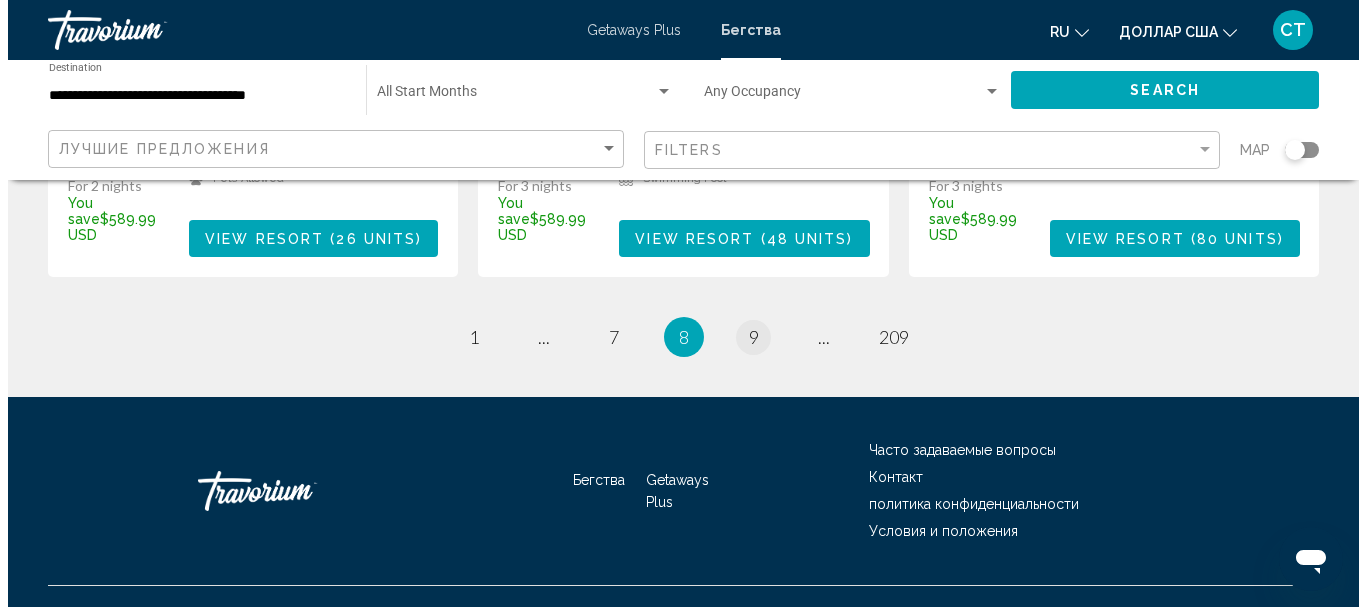 scroll, scrollTop: 0, scrollLeft: 0, axis: both 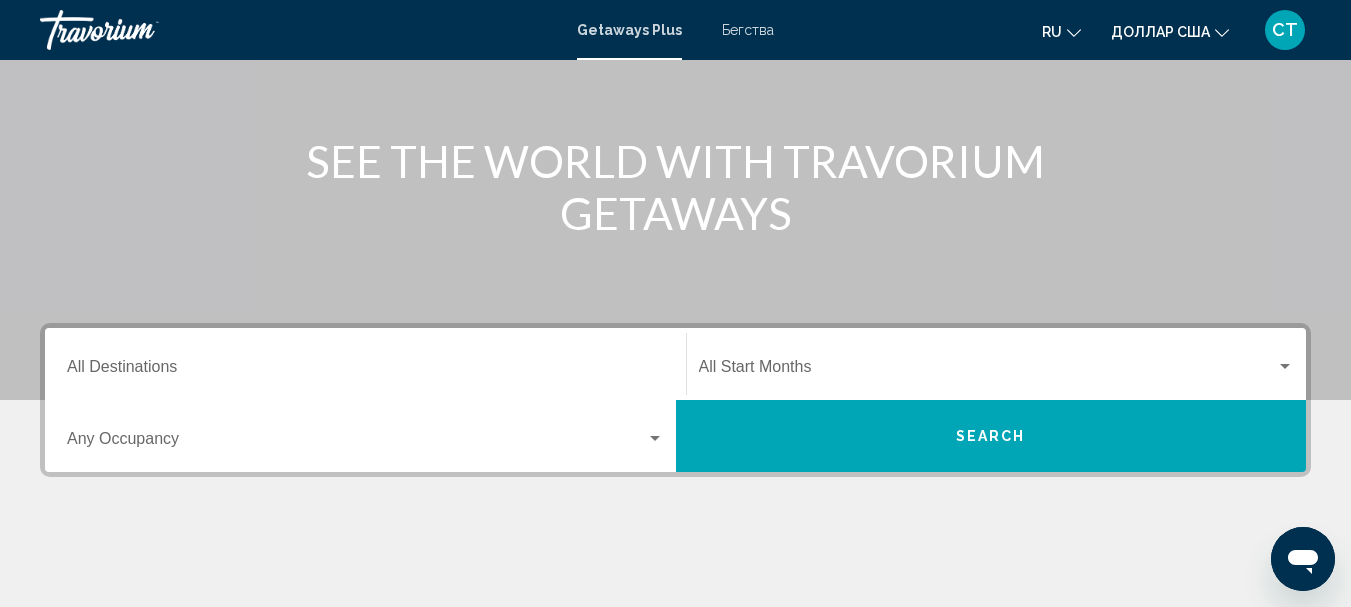 click on "Destination All Destinations" at bounding box center (365, 371) 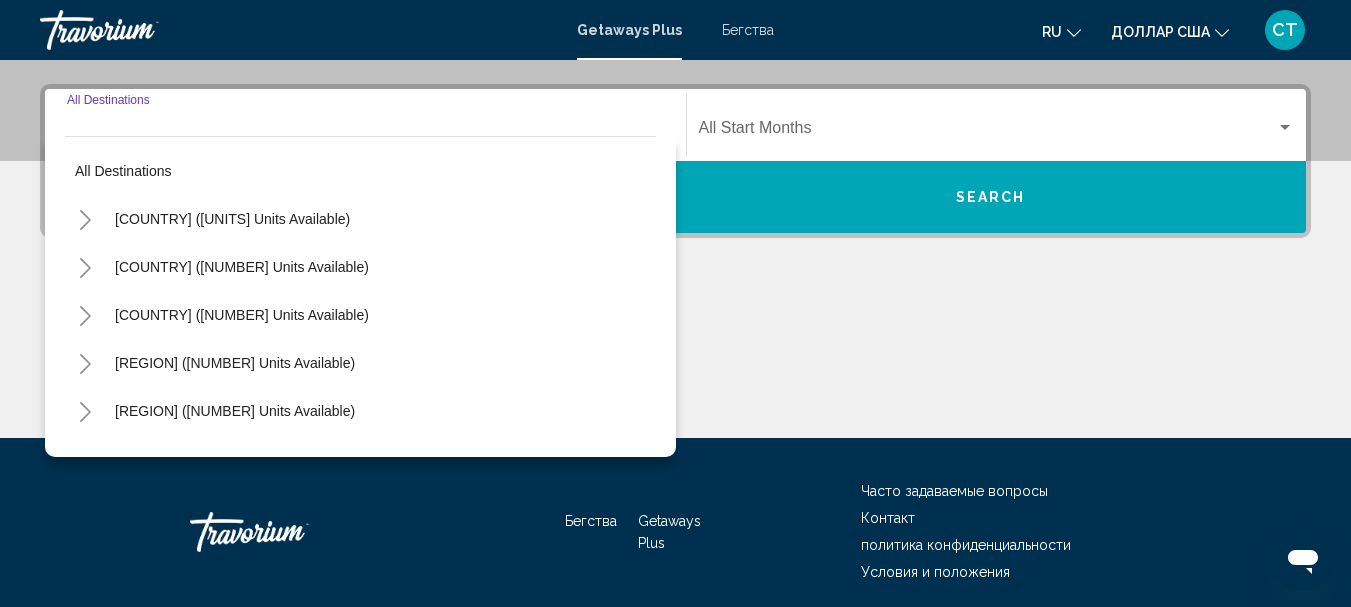 scroll, scrollTop: 458, scrollLeft: 0, axis: vertical 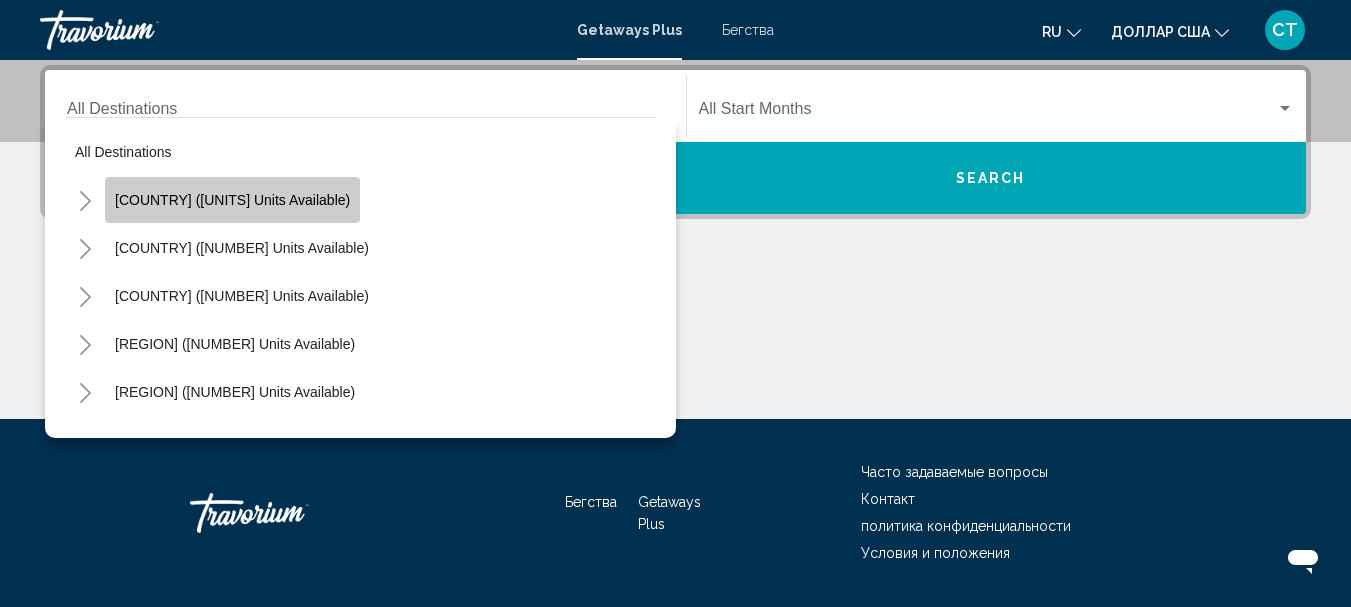 click on "[COUNTRY] ([UNITS] units available)" at bounding box center (232, 200) 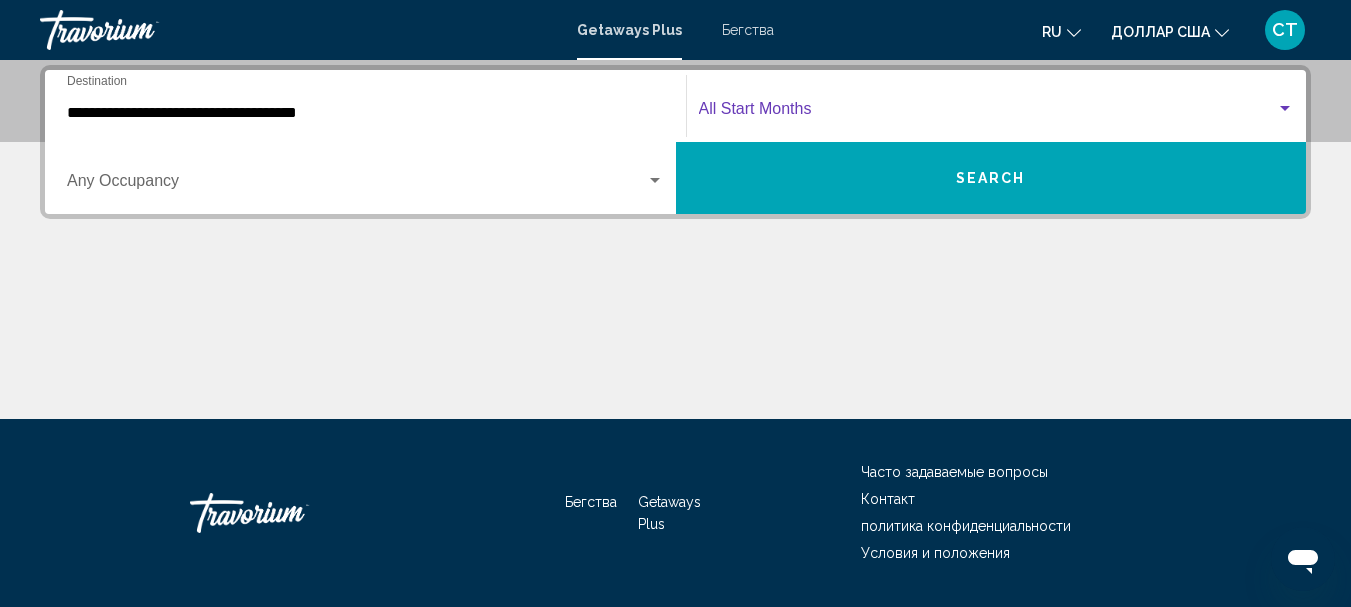 click at bounding box center (988, 113) 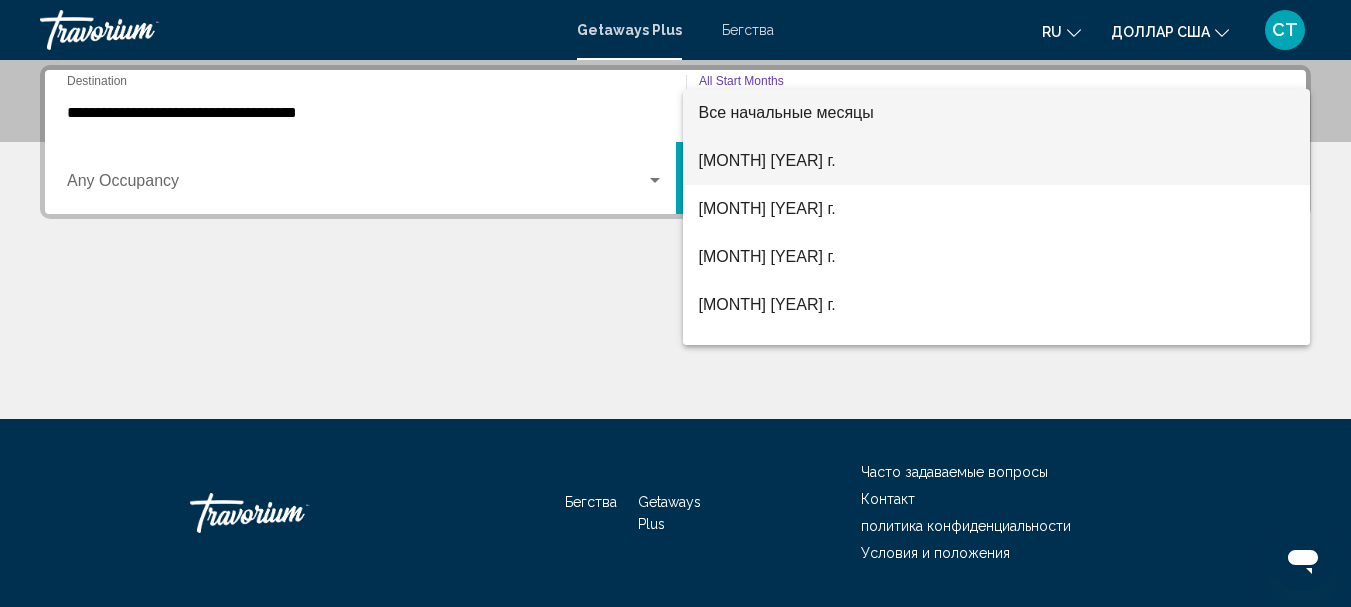 click on "[MONTH] [YEAR] г." at bounding box center [997, 161] 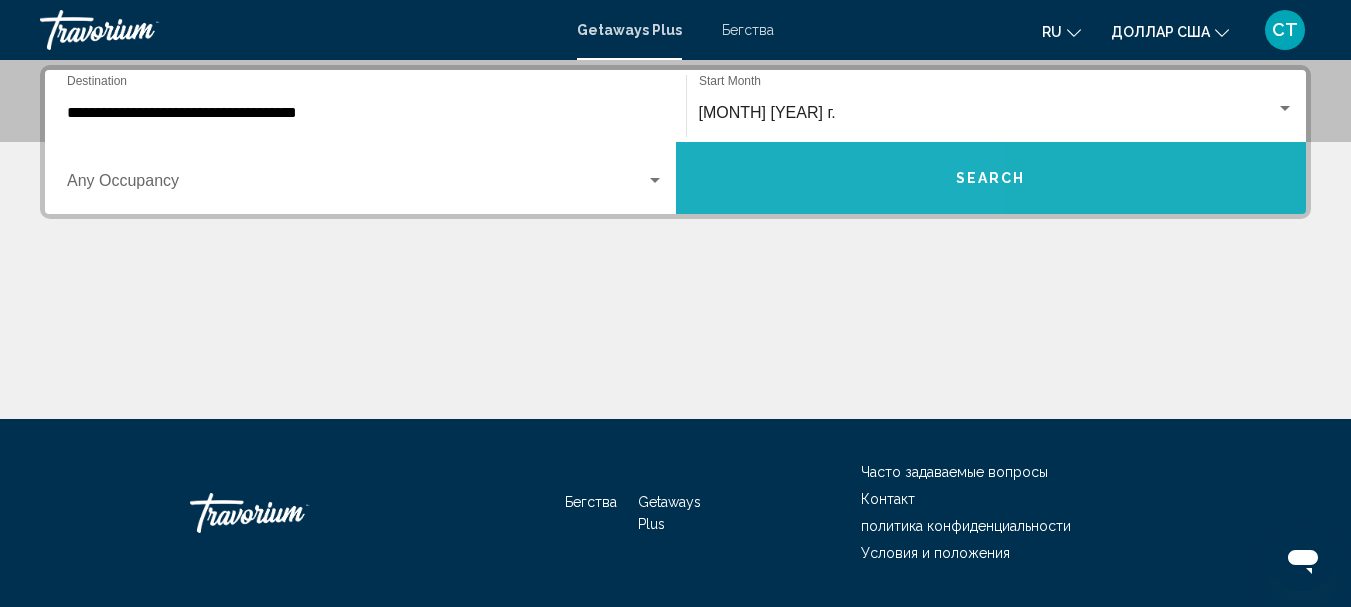 click on "Search" at bounding box center [991, 178] 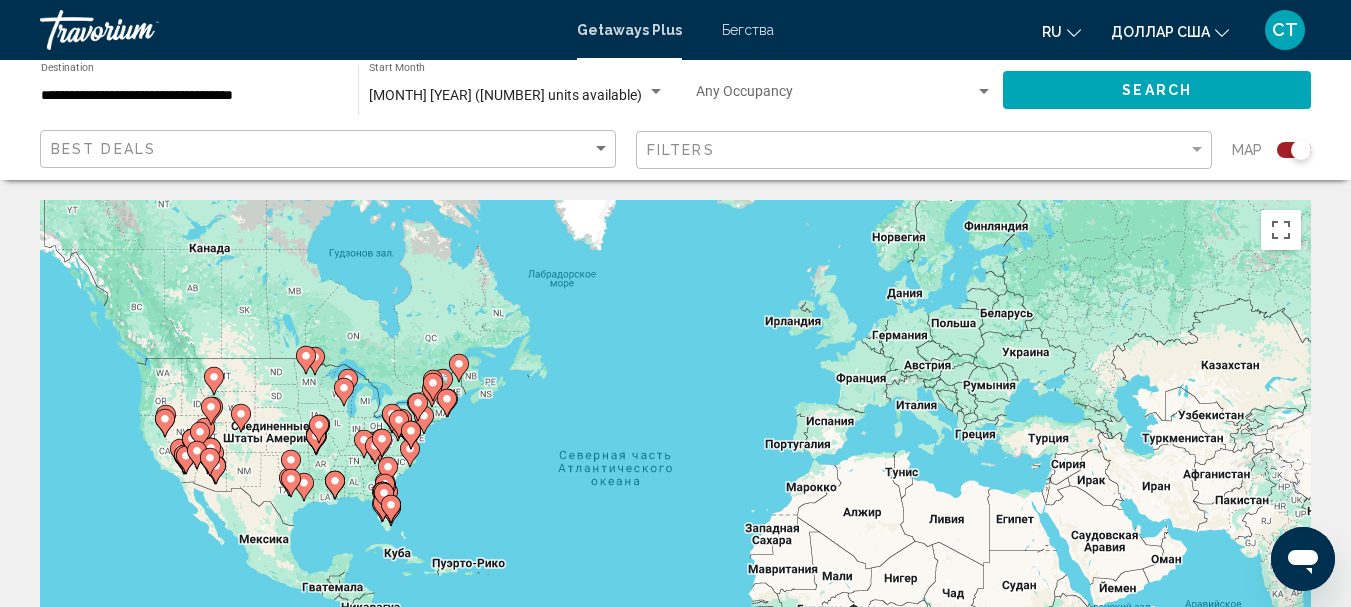 click at bounding box center (184, 456) 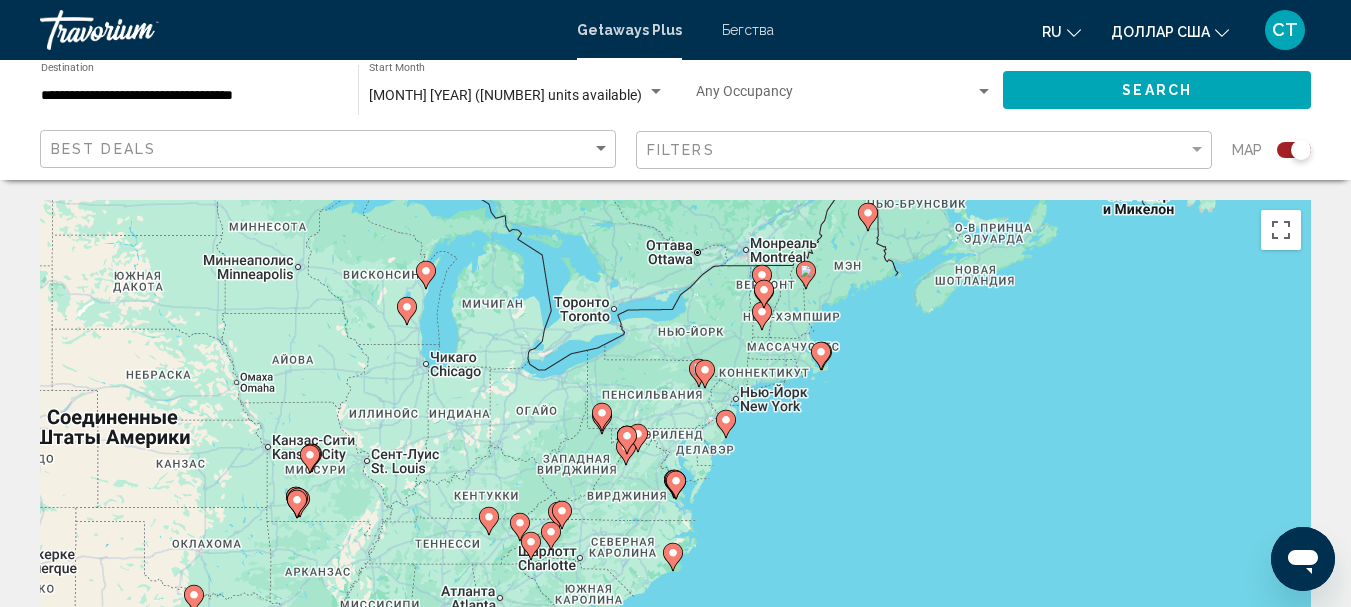 click on "Для навигации используйте клавиши со стрелками. Чтобы активировать перетаскивание с помощью клавиатуры, нажмите Alt + Ввод. После этого перемещайте маркер, используя клавиши со стрелками. Чтобы завершить перетаскивание, нажмите клавишу Ввод. Чтобы отменить действие, нажмите клавишу Esc." at bounding box center (675, 500) 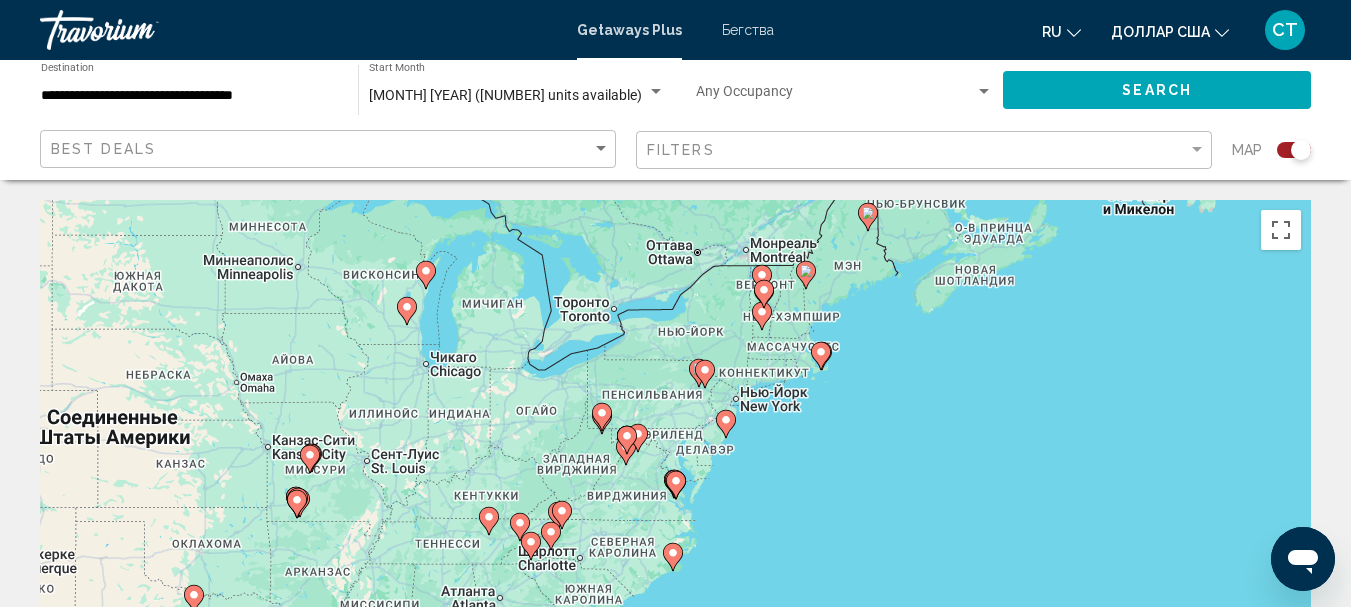 click on "Для навигации используйте клавиши со стрелками. Чтобы активировать перетаскивание с помощью клавиатуры, нажмите Alt + Ввод. После этого перемещайте маркер, используя клавиши со стрелками. Чтобы завершить перетаскивание, нажмите клавишу Ввод. Чтобы отменить действие, нажмите клавишу Esc." at bounding box center [675, 500] 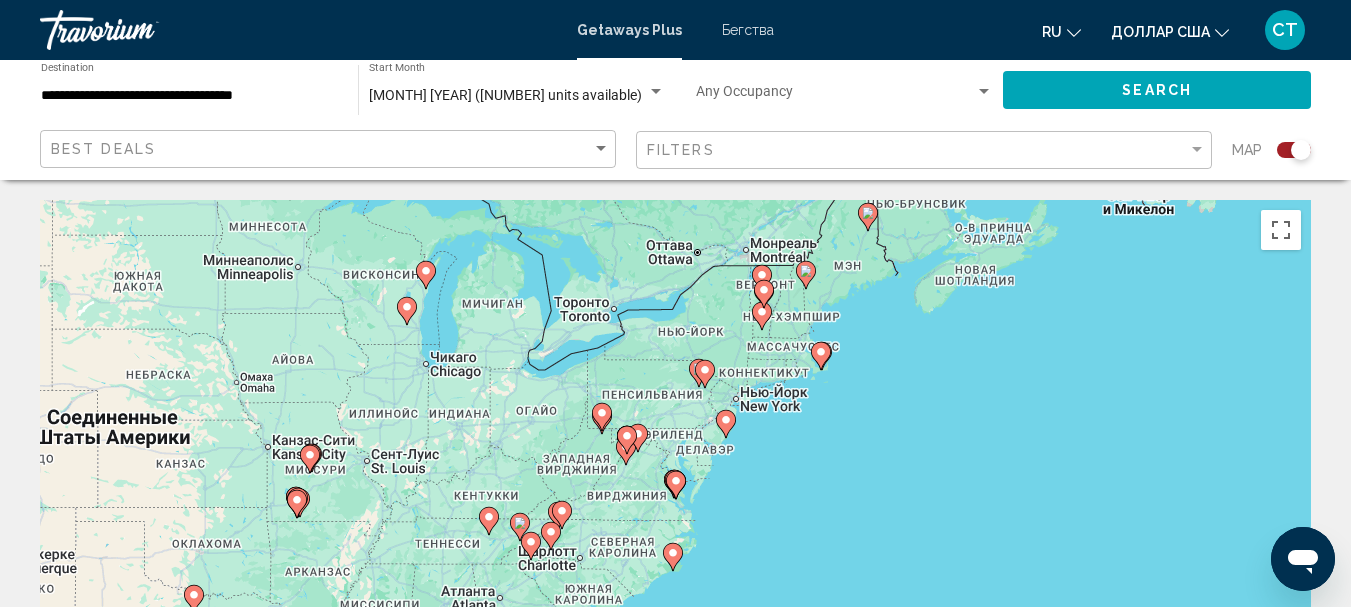 click on "Для навигации используйте клавиши со стрелками. Чтобы активировать перетаскивание с помощью клавиатуры, нажмите Alt + Ввод. После этого перемещайте маркер, используя клавиши со стрелками. Чтобы завершить перетаскивание, нажмите клавишу Ввод. Чтобы отменить действие, нажмите клавишу Esc." at bounding box center [675, 500] 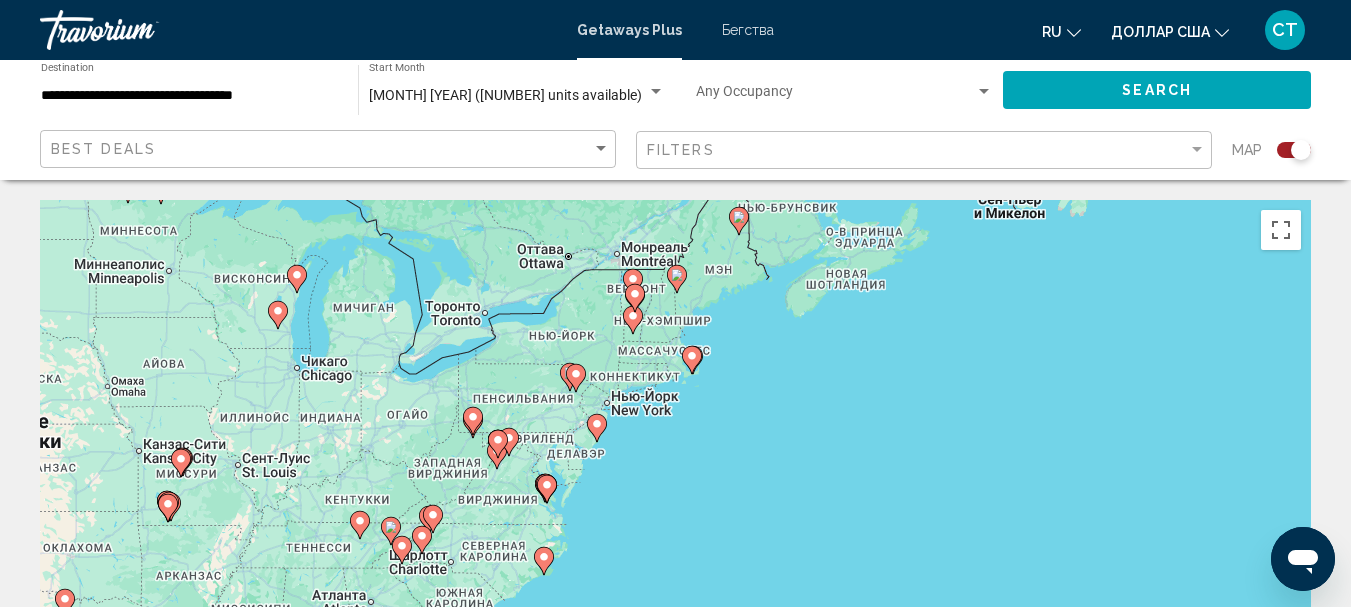 drag, startPoint x: 695, startPoint y: 384, endPoint x: 562, endPoint y: 388, distance: 133.06013 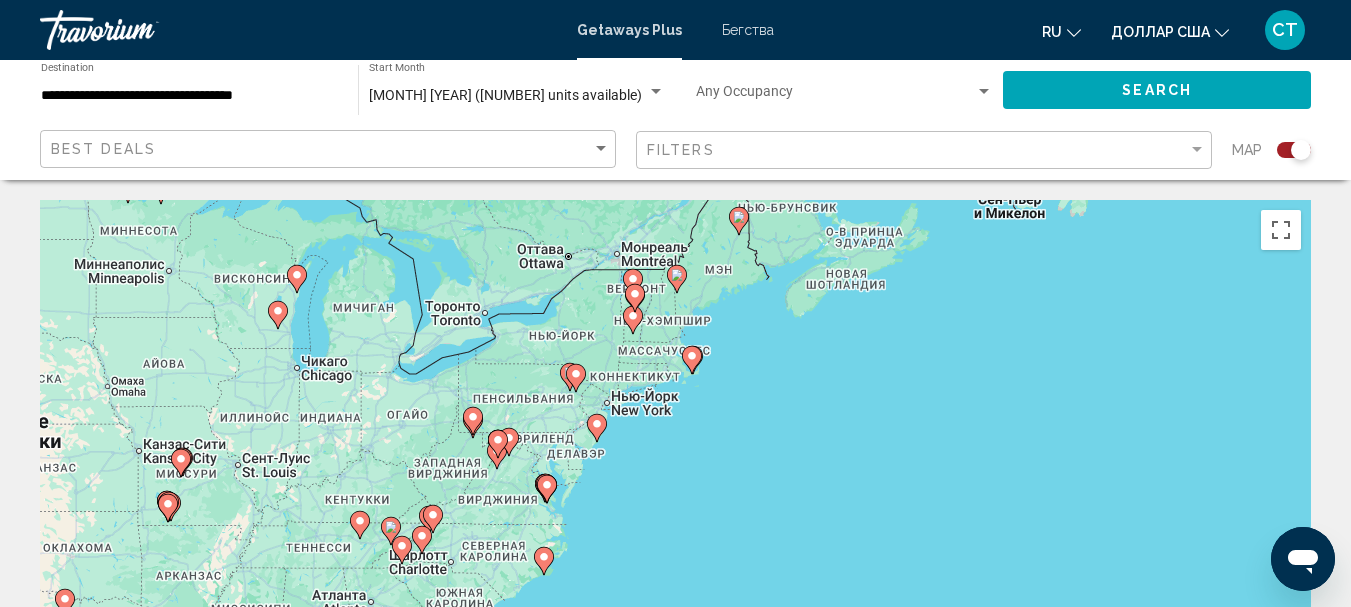 click at bounding box center [570, 377] 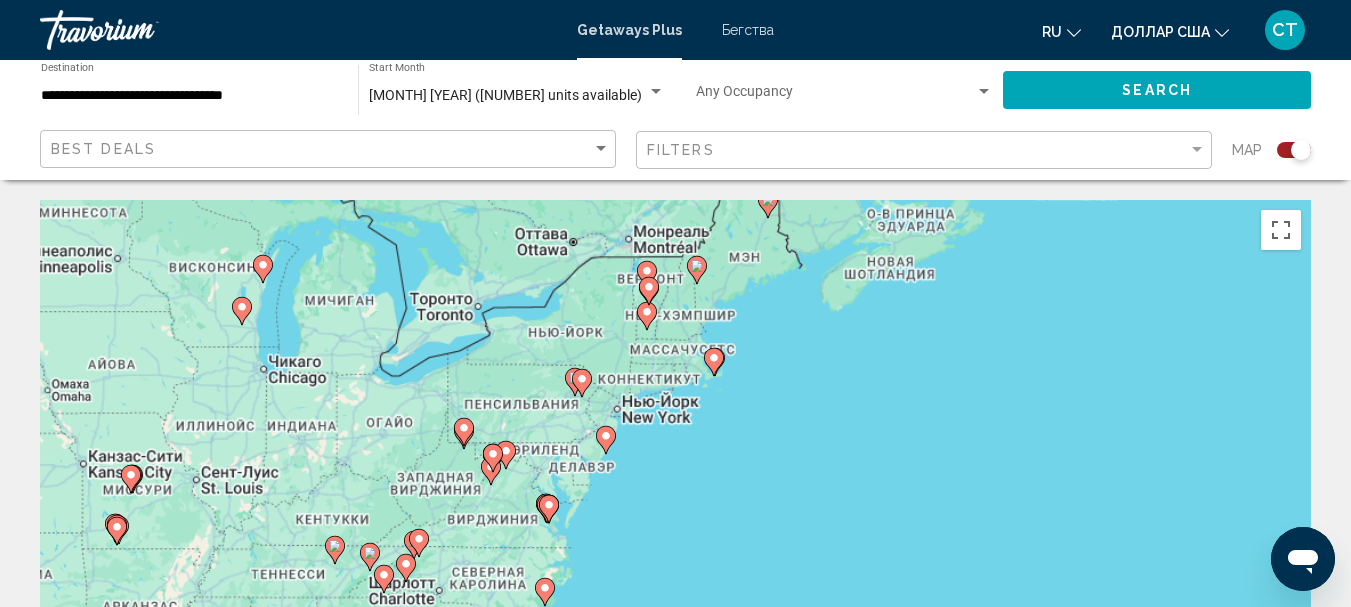 click on "Для навигации используйте клавиши со стрелками. Чтобы активировать перетаскивание с помощью клавиатуры, нажмите Alt + Ввод. После этого перемещайте маркер, используя клавиши со стрелками. Чтобы завершить перетаскивание, нажмите клавишу Ввод. Чтобы отменить действие, нажмите клавишу Esc." at bounding box center [675, 500] 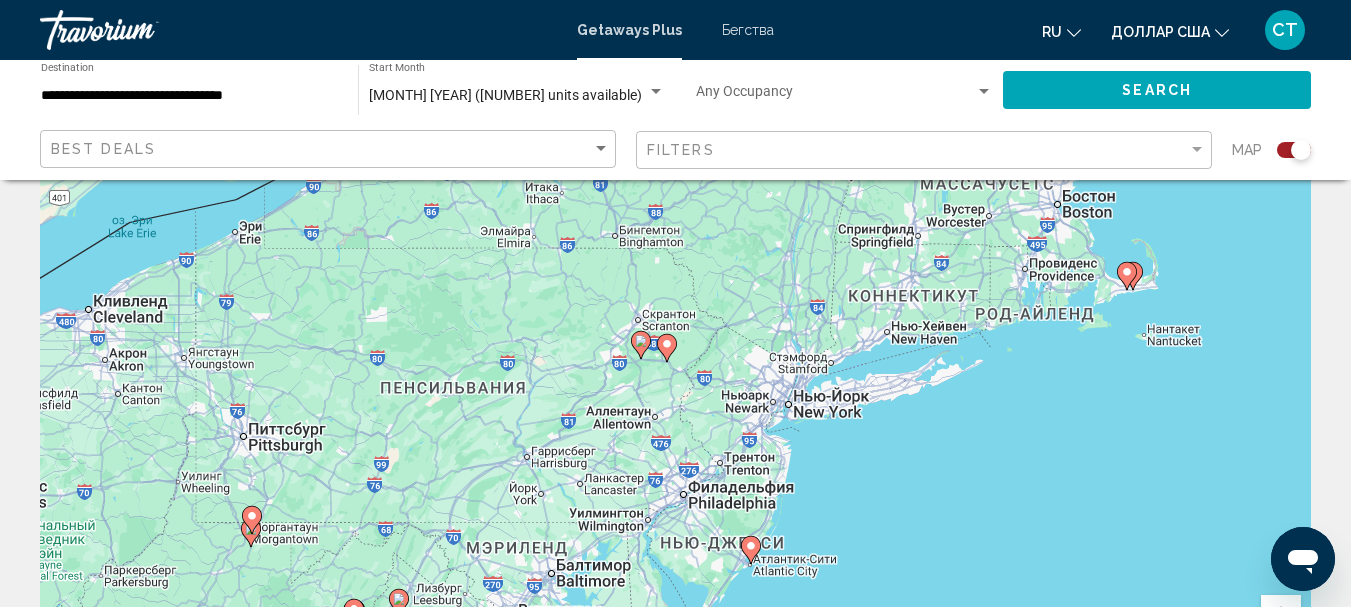 scroll, scrollTop: 200, scrollLeft: 0, axis: vertical 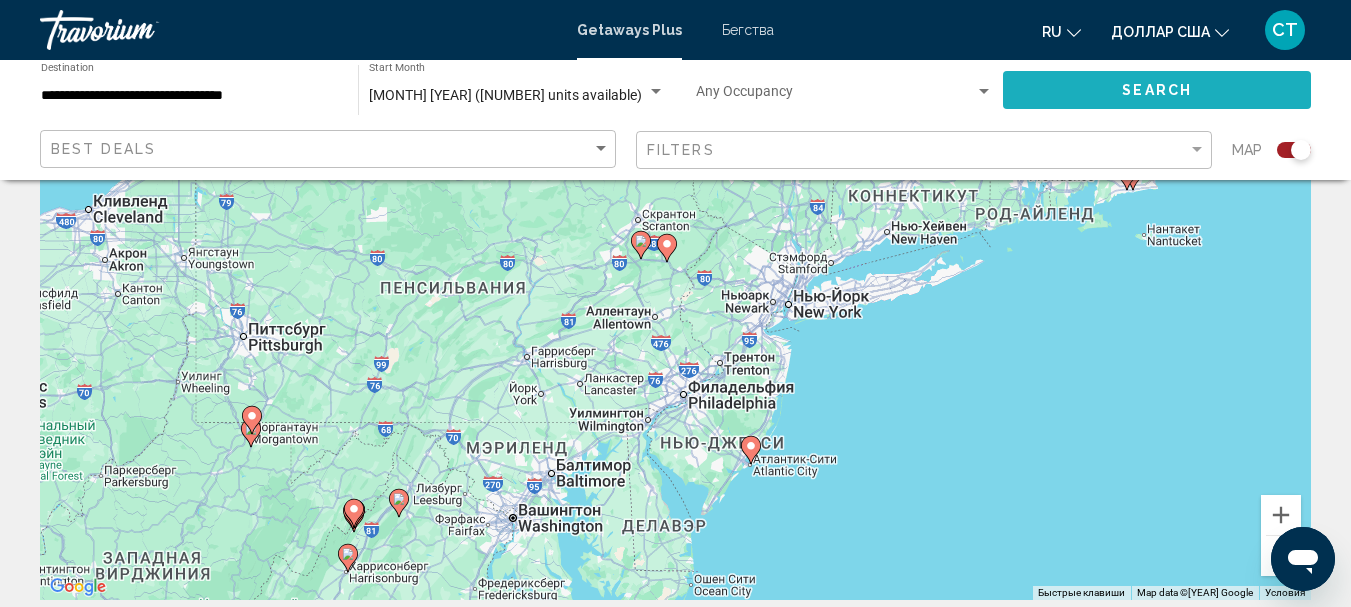 click on "Search" at bounding box center [1157, 91] 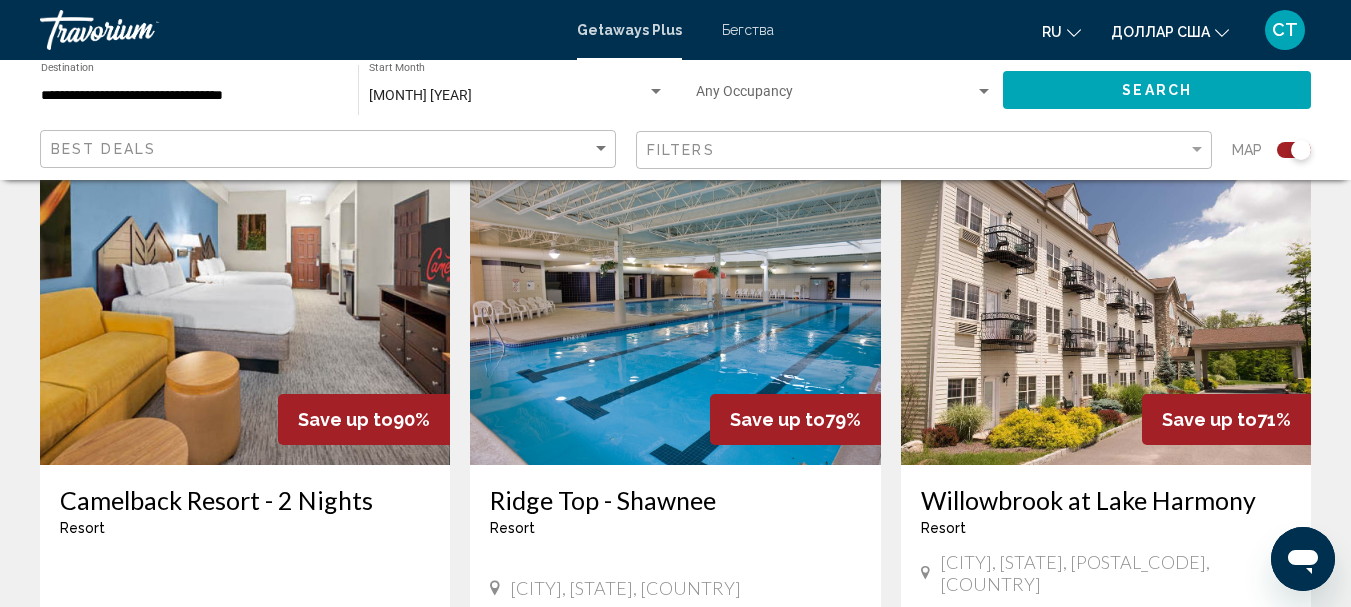 scroll, scrollTop: 700, scrollLeft: 0, axis: vertical 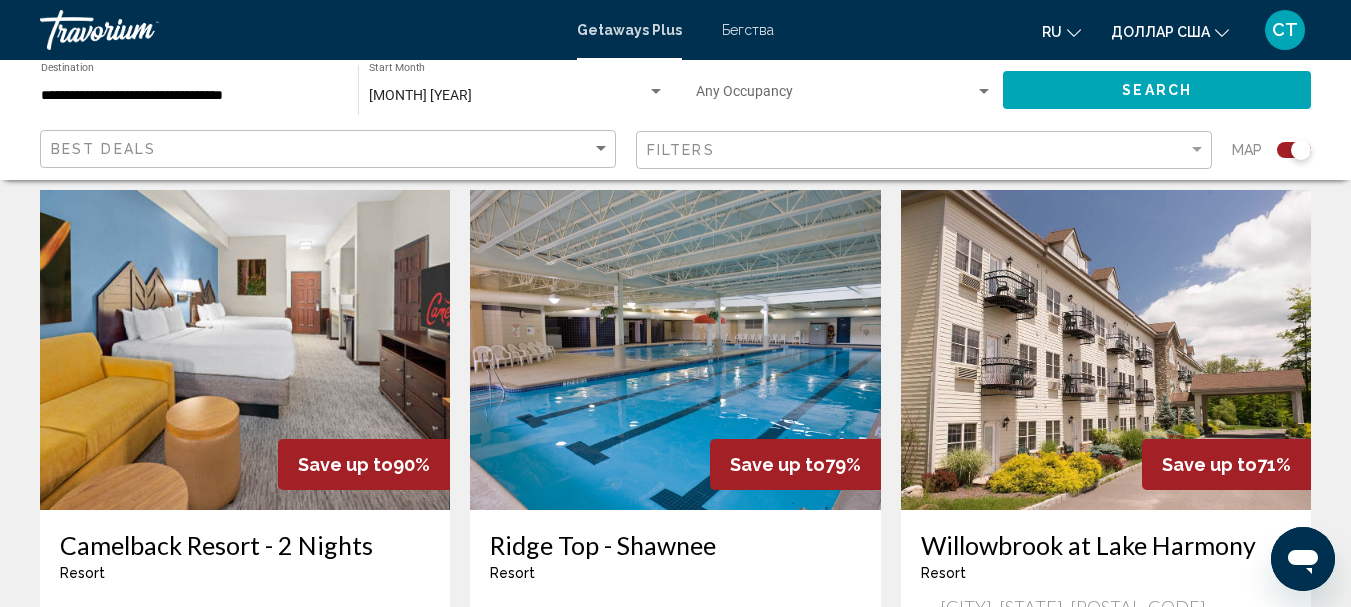 click at bounding box center [245, 350] 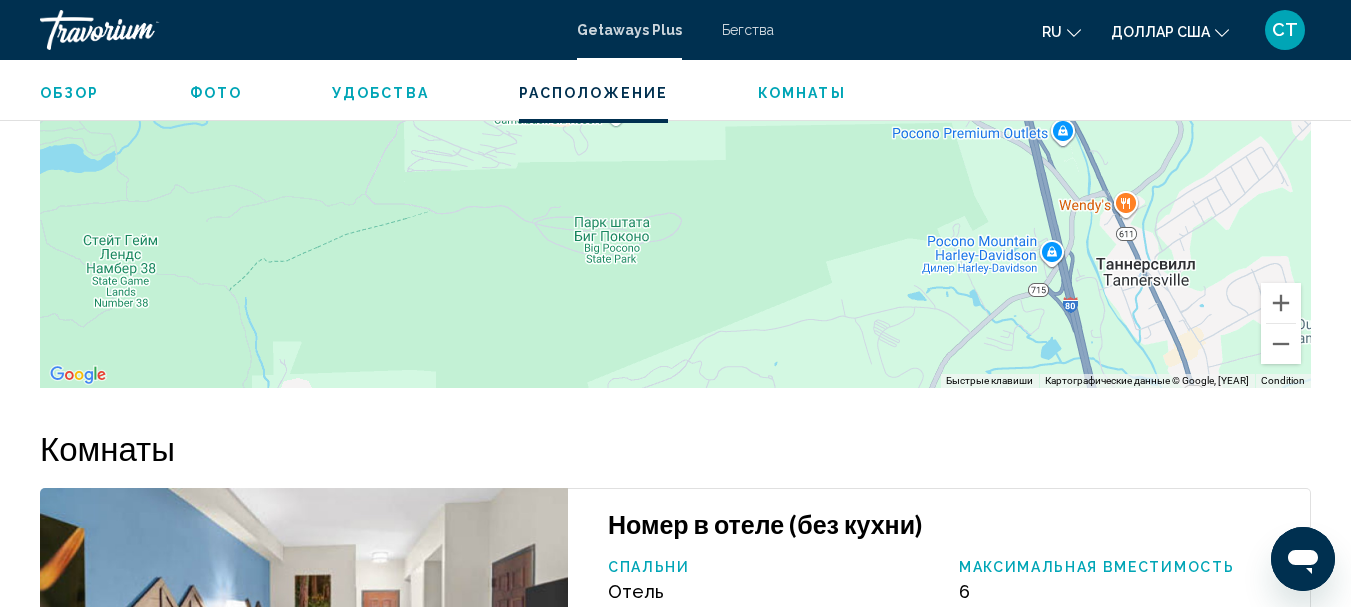 scroll, scrollTop: 2848, scrollLeft: 0, axis: vertical 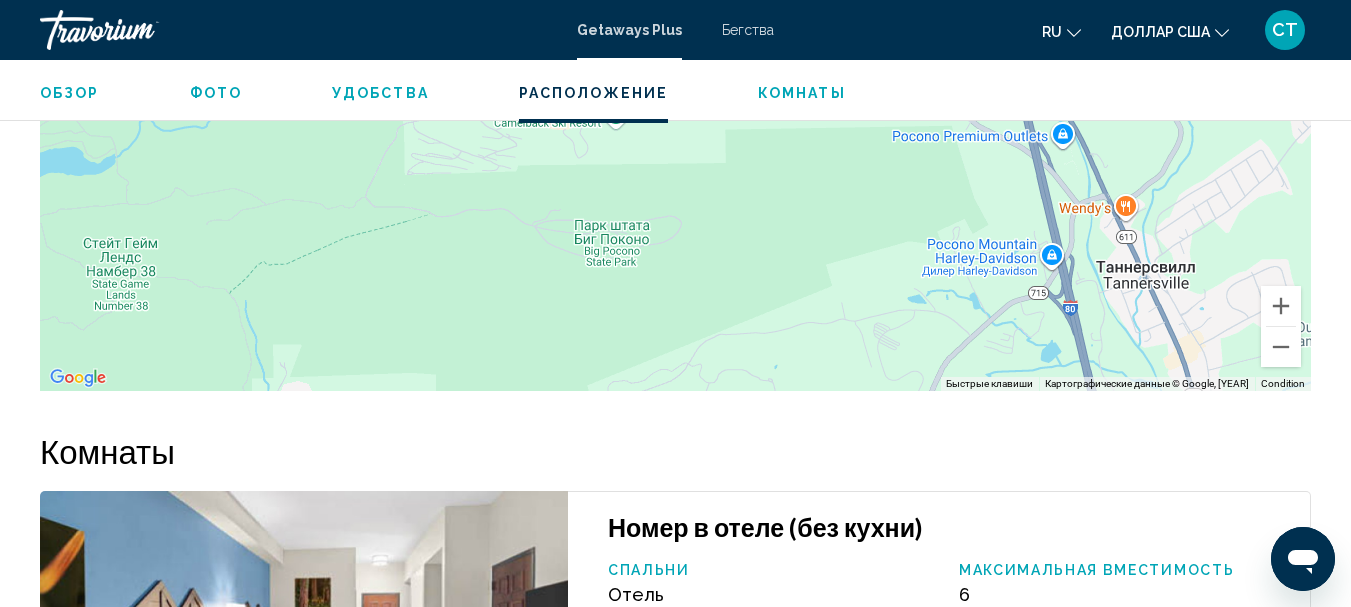 click on "Расположение" at bounding box center (593, 93) 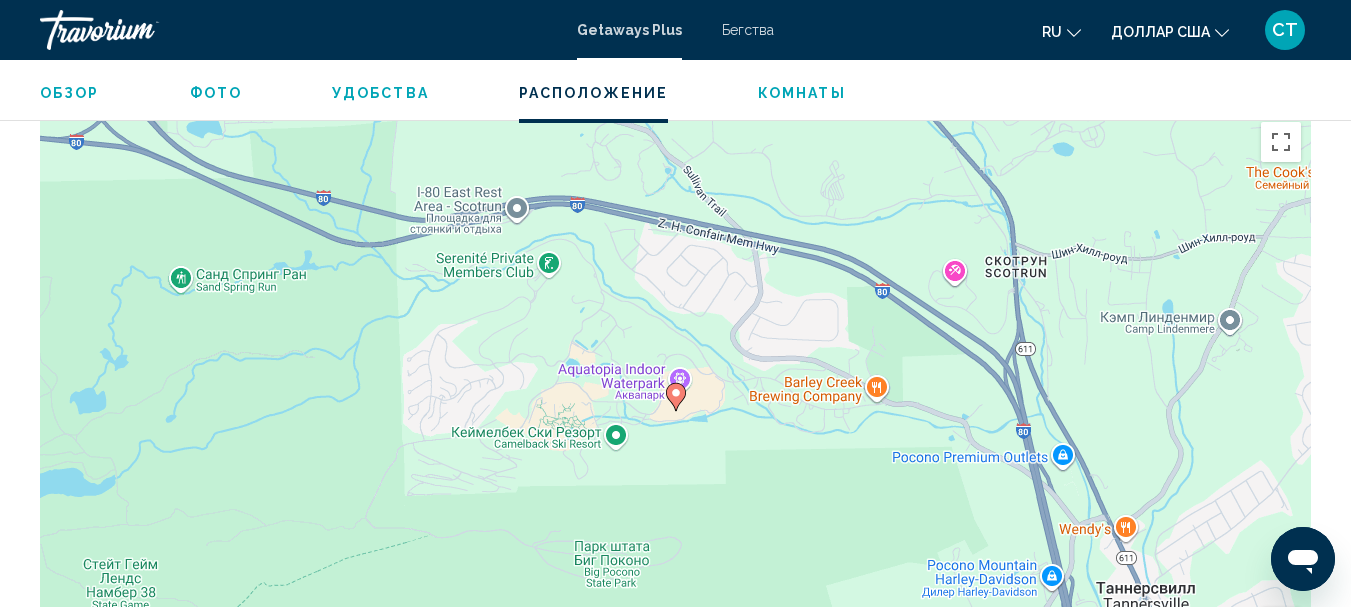 scroll, scrollTop: 2459, scrollLeft: 0, axis: vertical 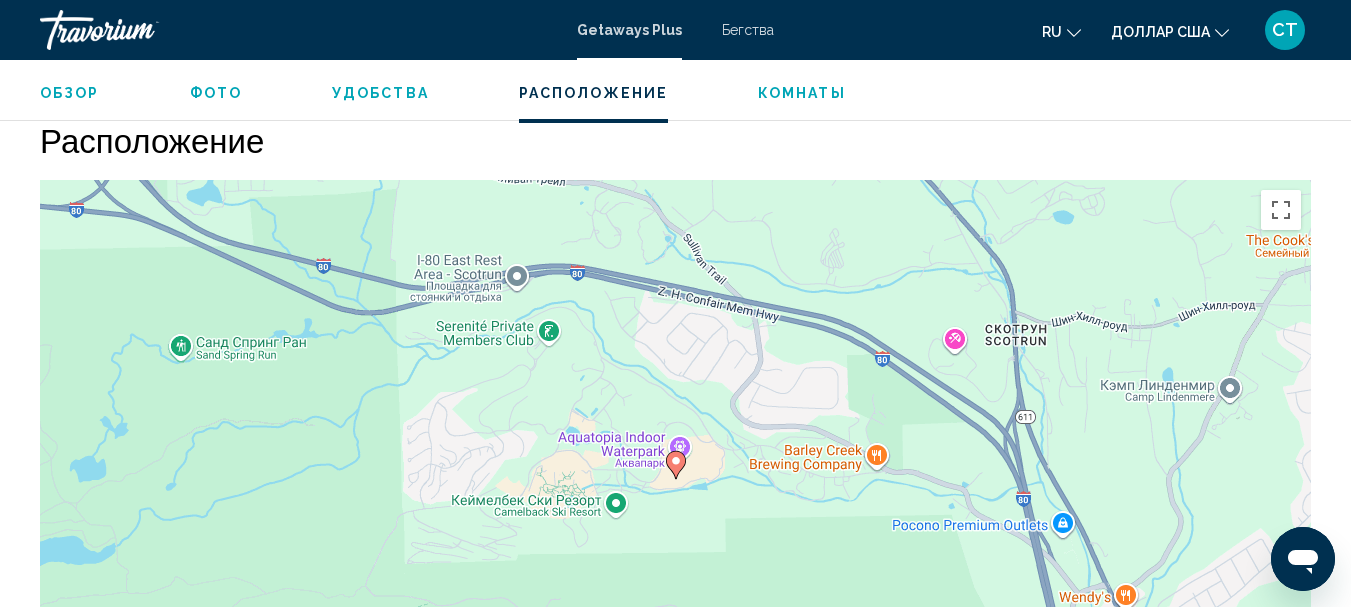 click at bounding box center [675, 465] 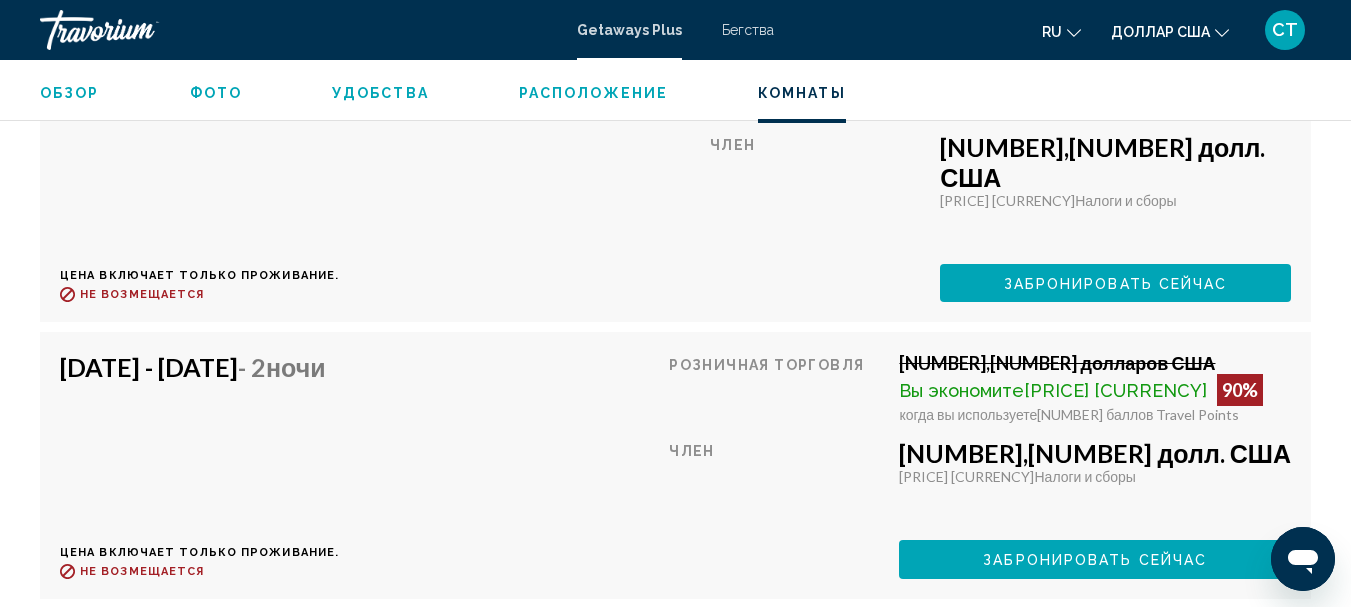 scroll, scrollTop: 3759, scrollLeft: 0, axis: vertical 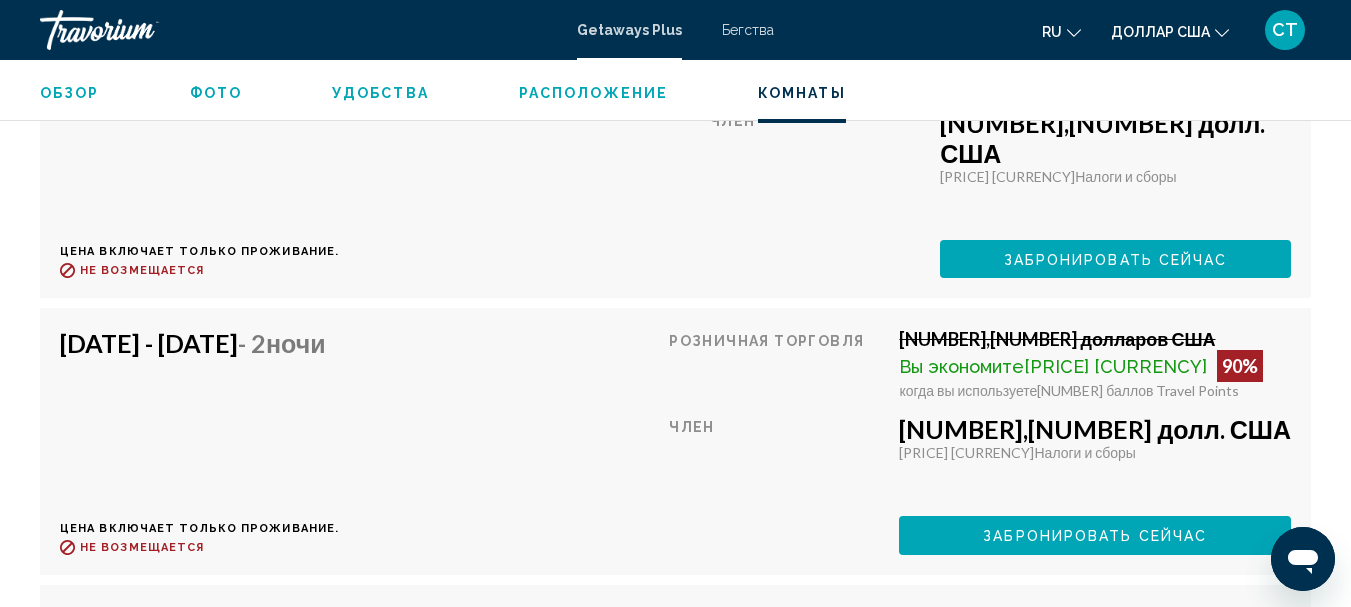 click on "Обзор" at bounding box center (70, 93) 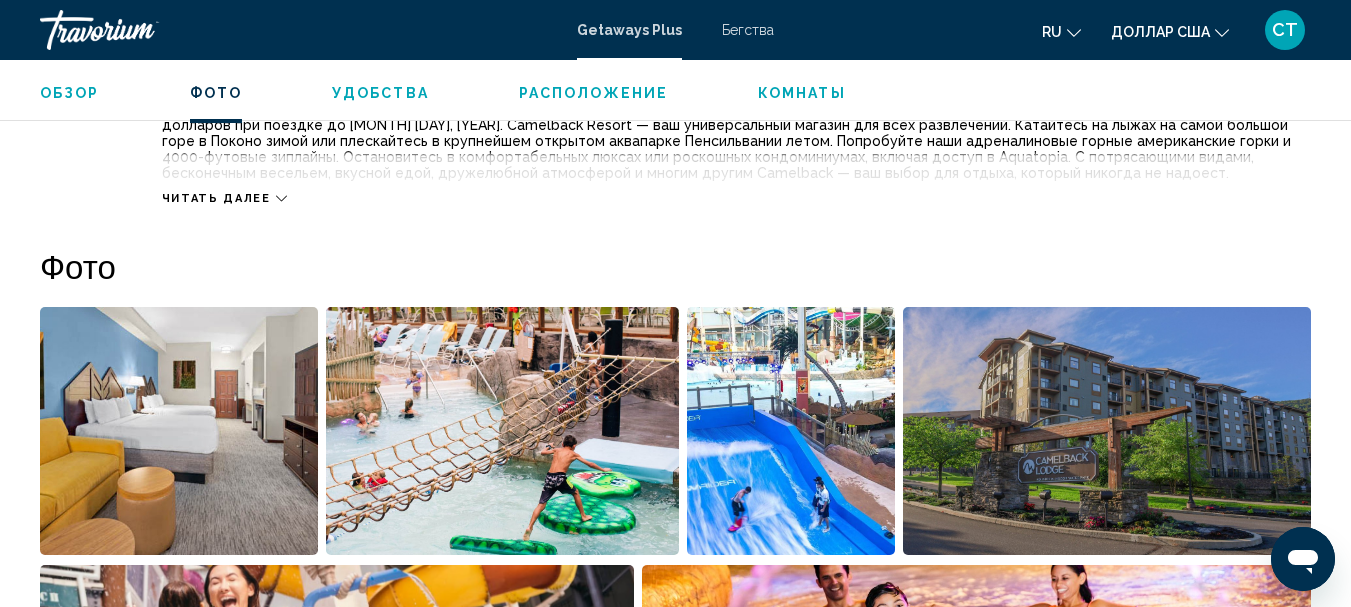 scroll, scrollTop: 991, scrollLeft: 0, axis: vertical 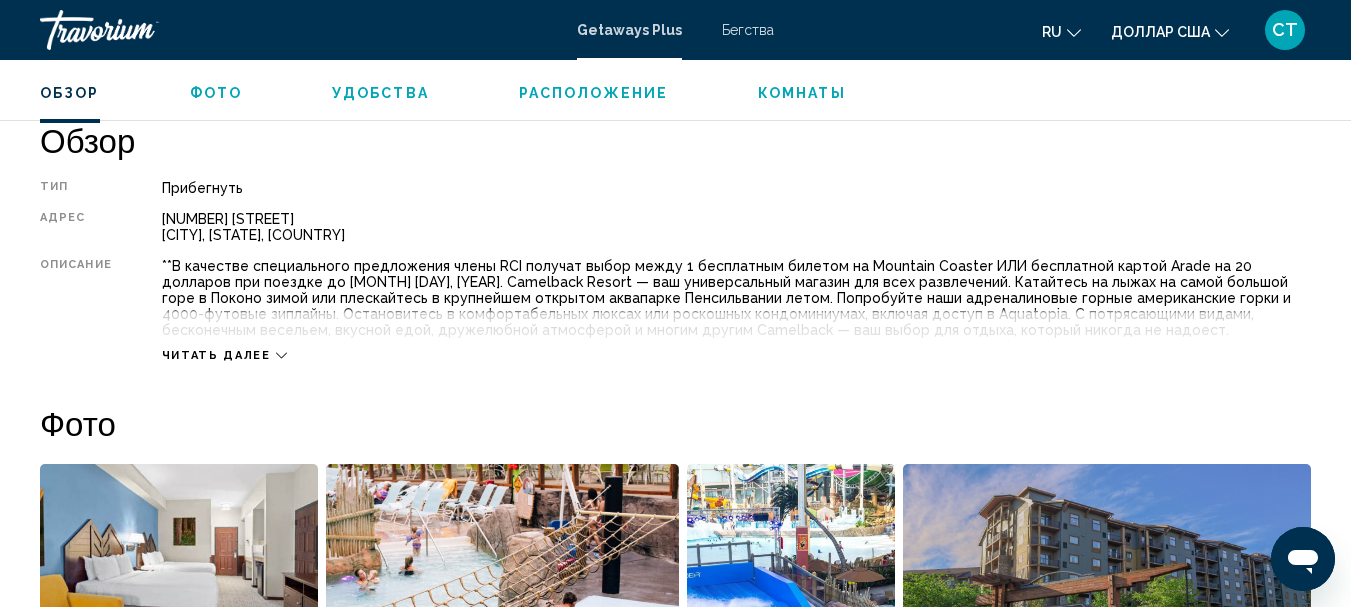 click at bounding box center (281, 355) 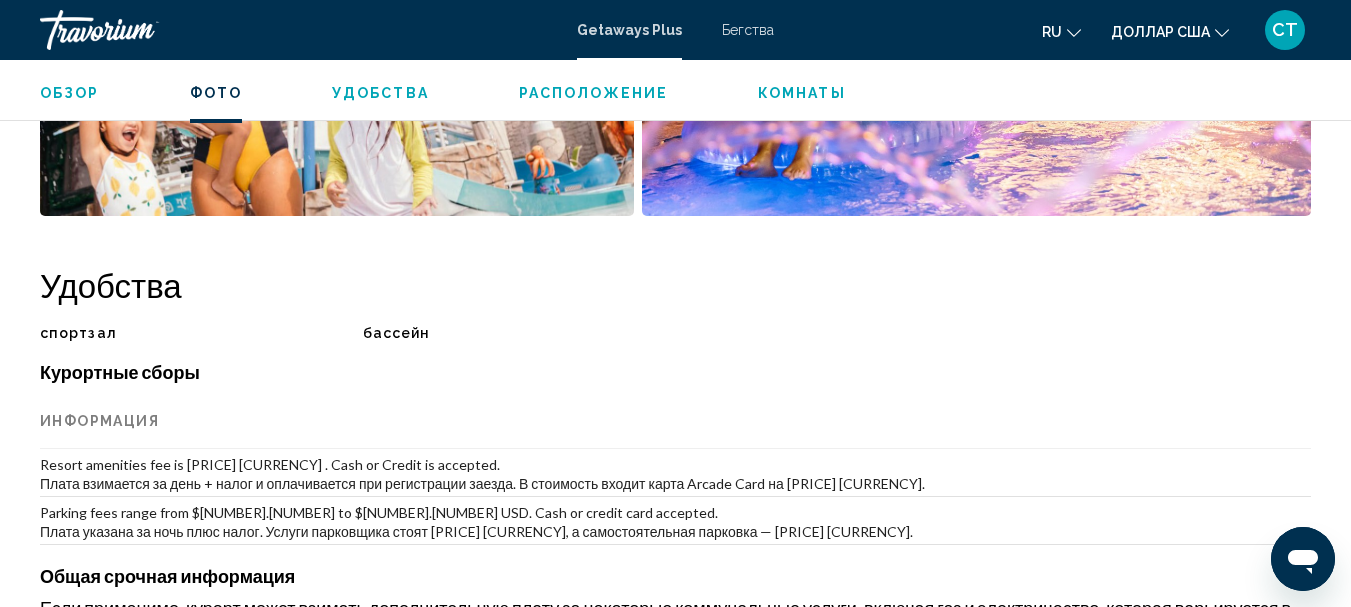 scroll, scrollTop: 1791, scrollLeft: 0, axis: vertical 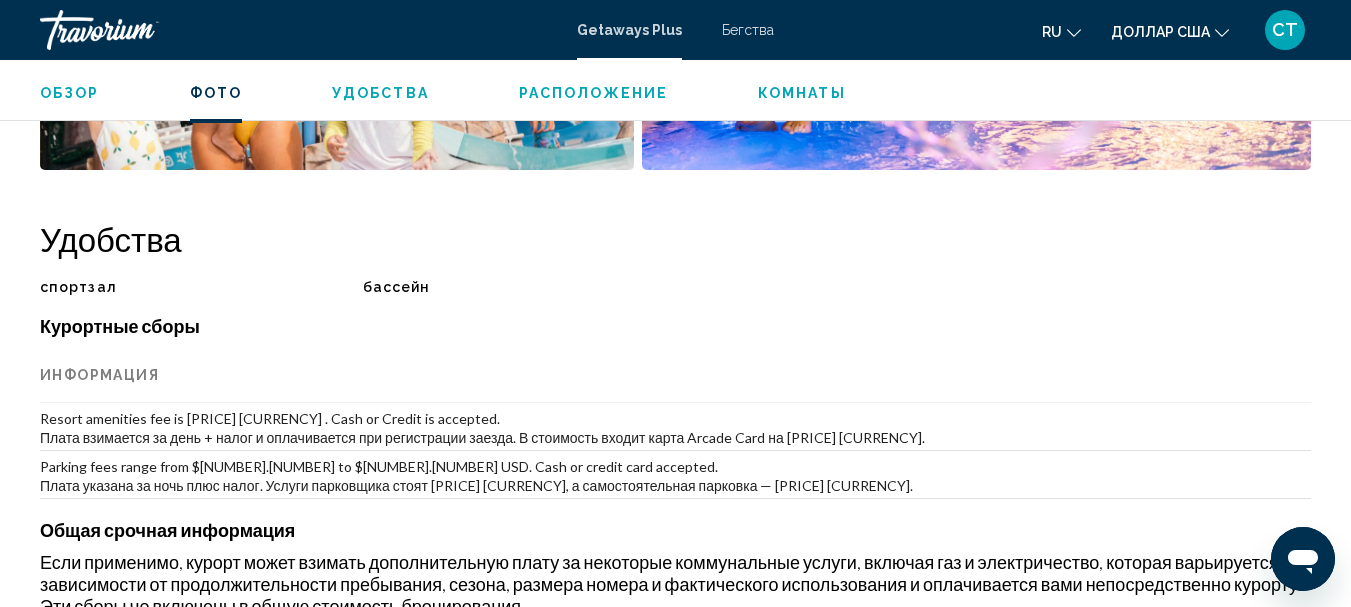 click on "бассейн" at bounding box center (78, 287) 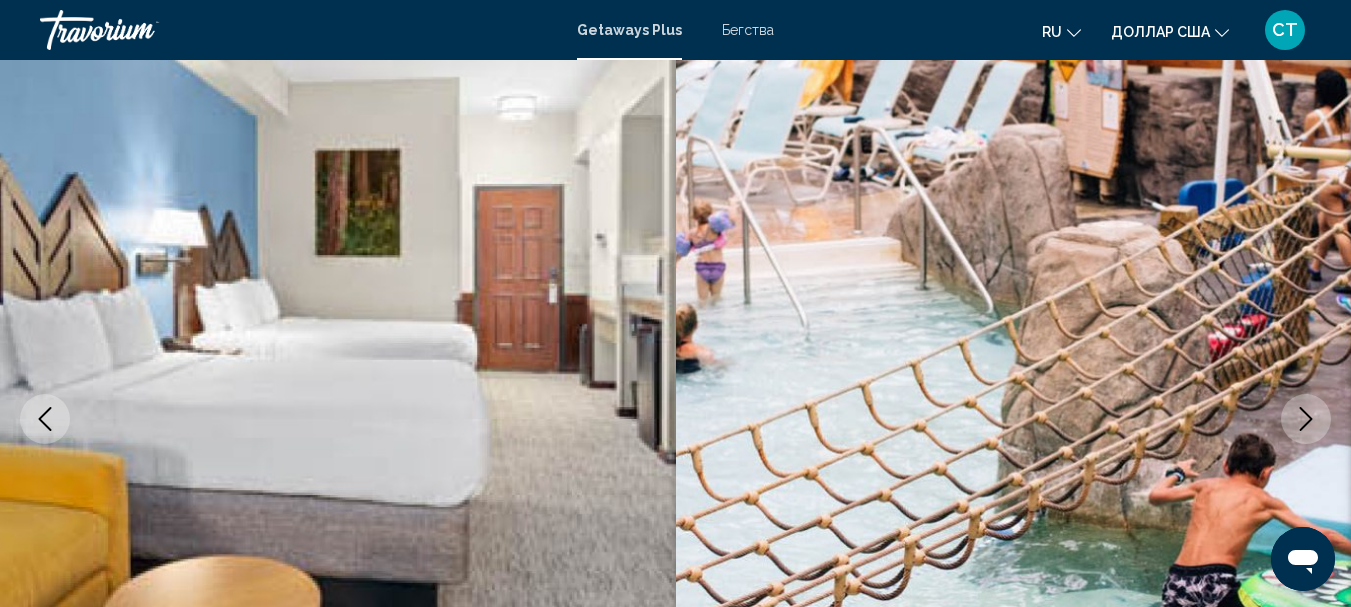 scroll, scrollTop: 0, scrollLeft: 0, axis: both 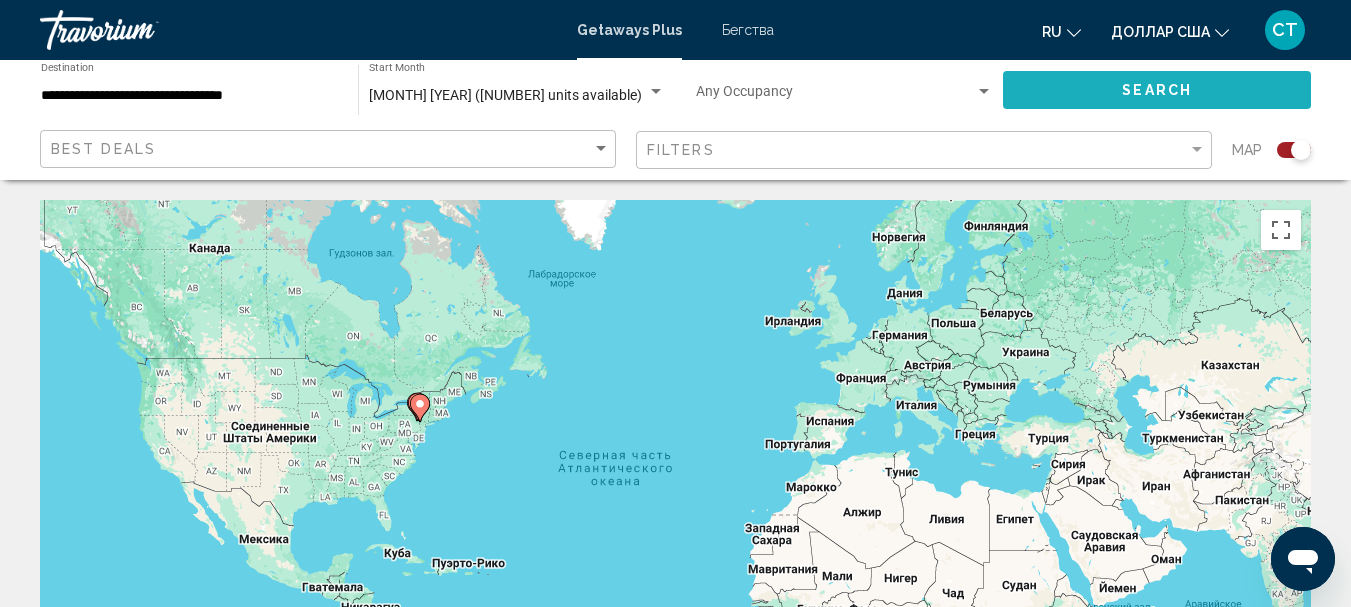 click on "Search" at bounding box center [1157, 89] 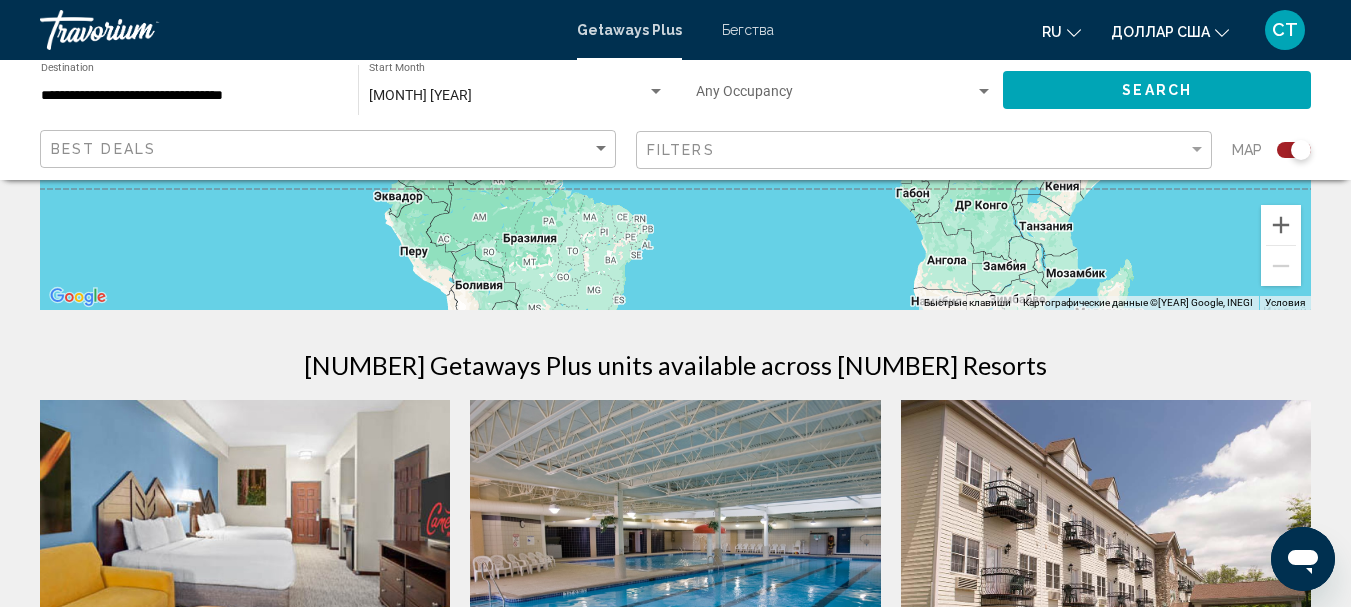 scroll, scrollTop: 0, scrollLeft: 0, axis: both 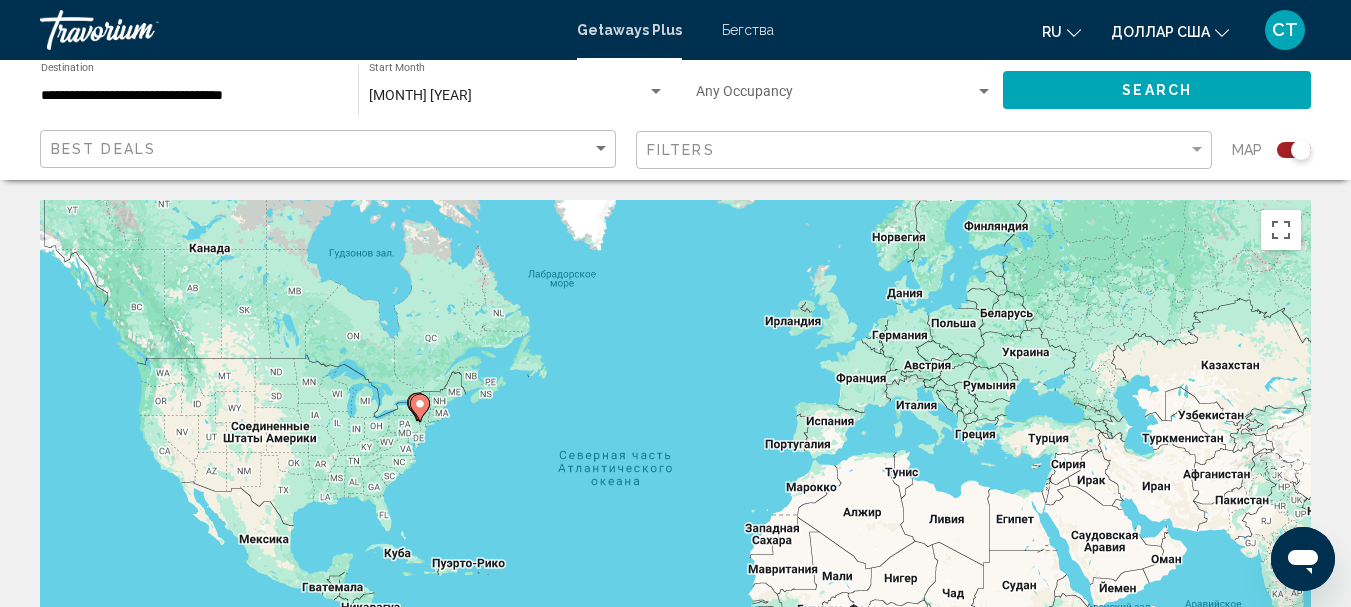 click on "Бегства" at bounding box center (748, 30) 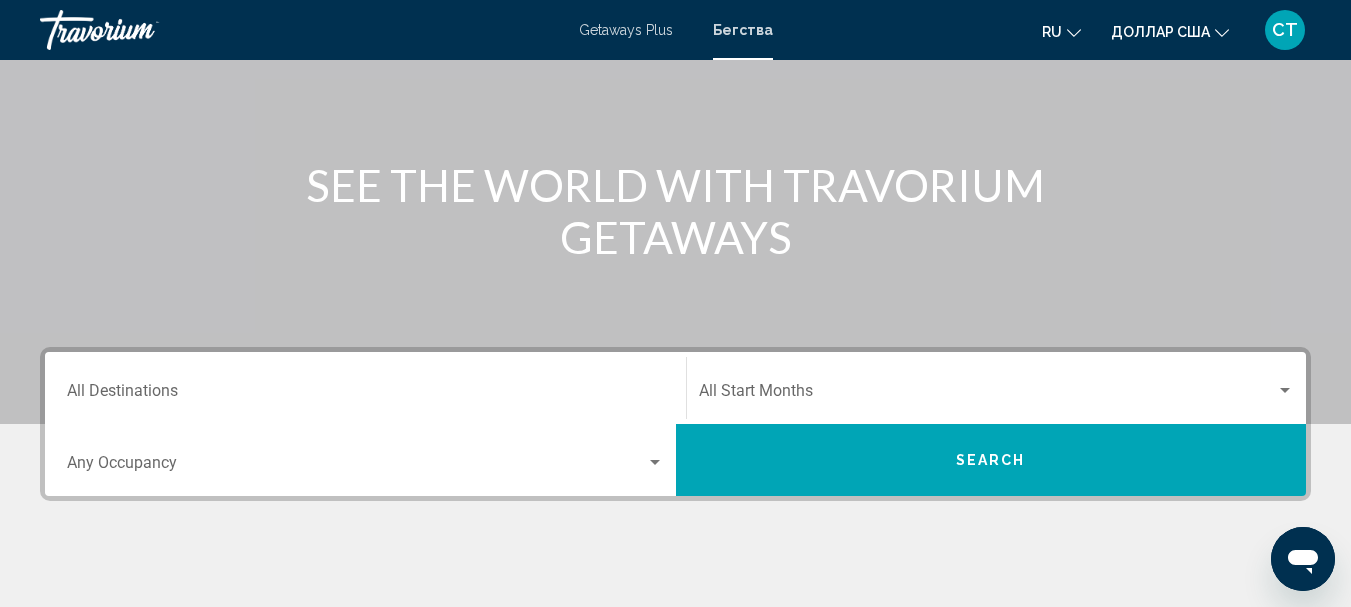 scroll, scrollTop: 300, scrollLeft: 0, axis: vertical 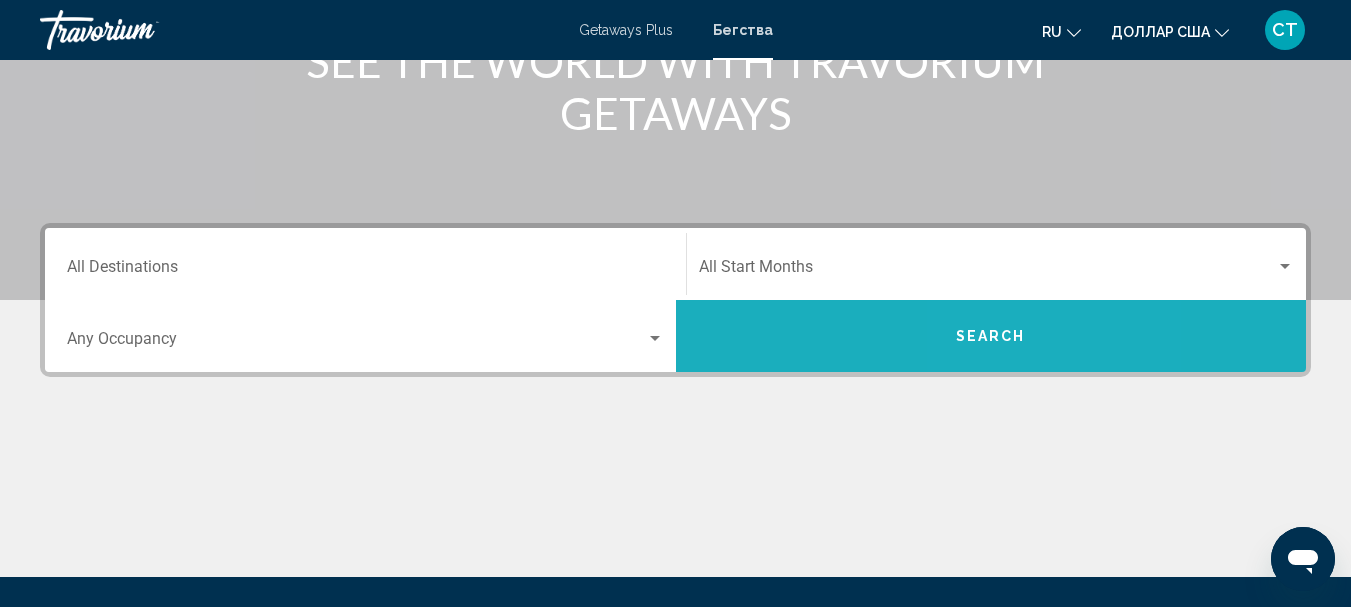 click on "Search" at bounding box center (991, 336) 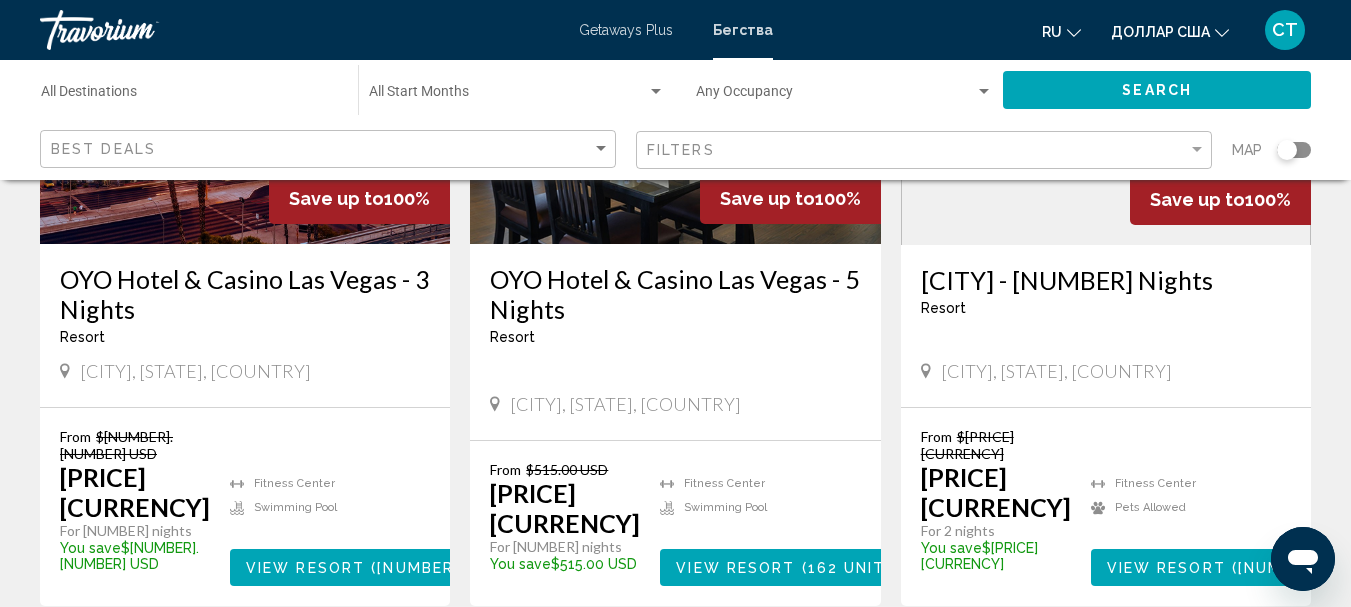 scroll, scrollTop: 400, scrollLeft: 0, axis: vertical 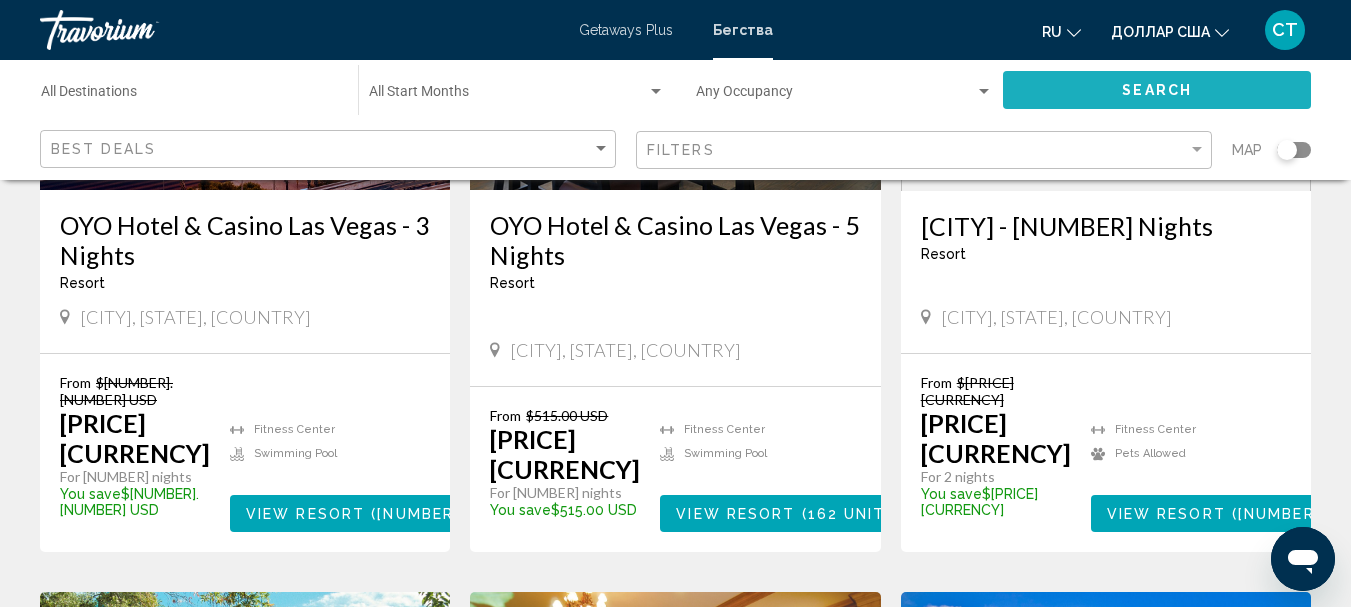 click on "Search" at bounding box center (1157, 89) 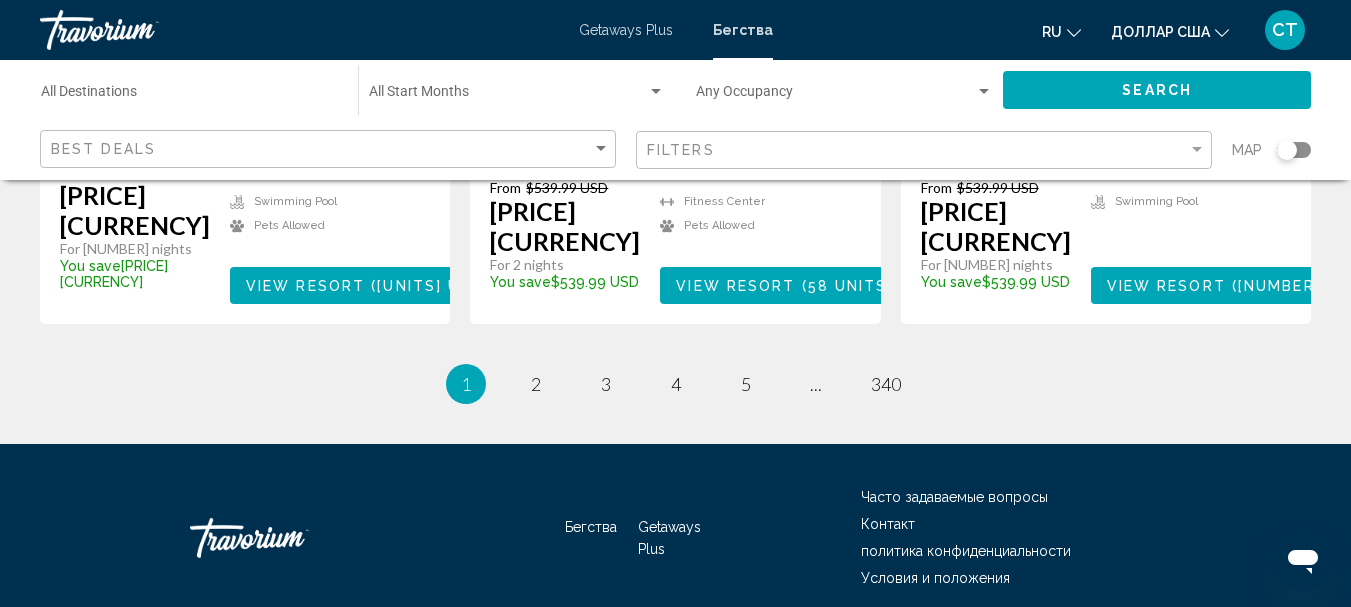 scroll, scrollTop: 2800, scrollLeft: 0, axis: vertical 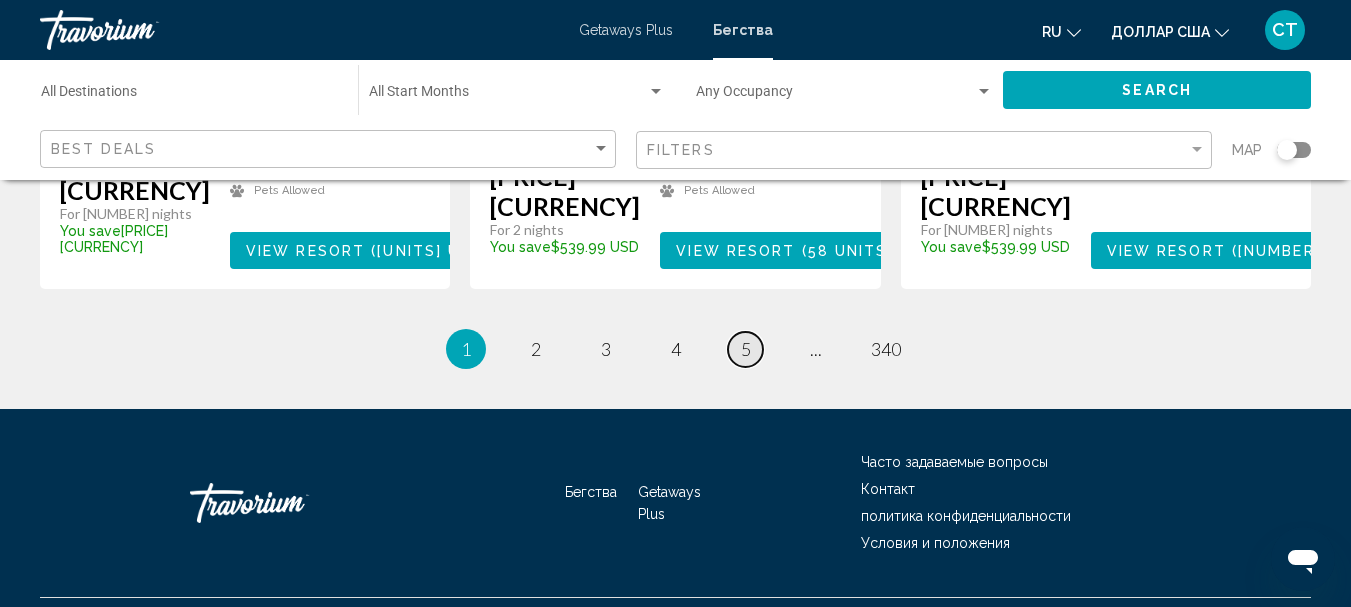 click on "page  [NUMBER]" at bounding box center [535, 349] 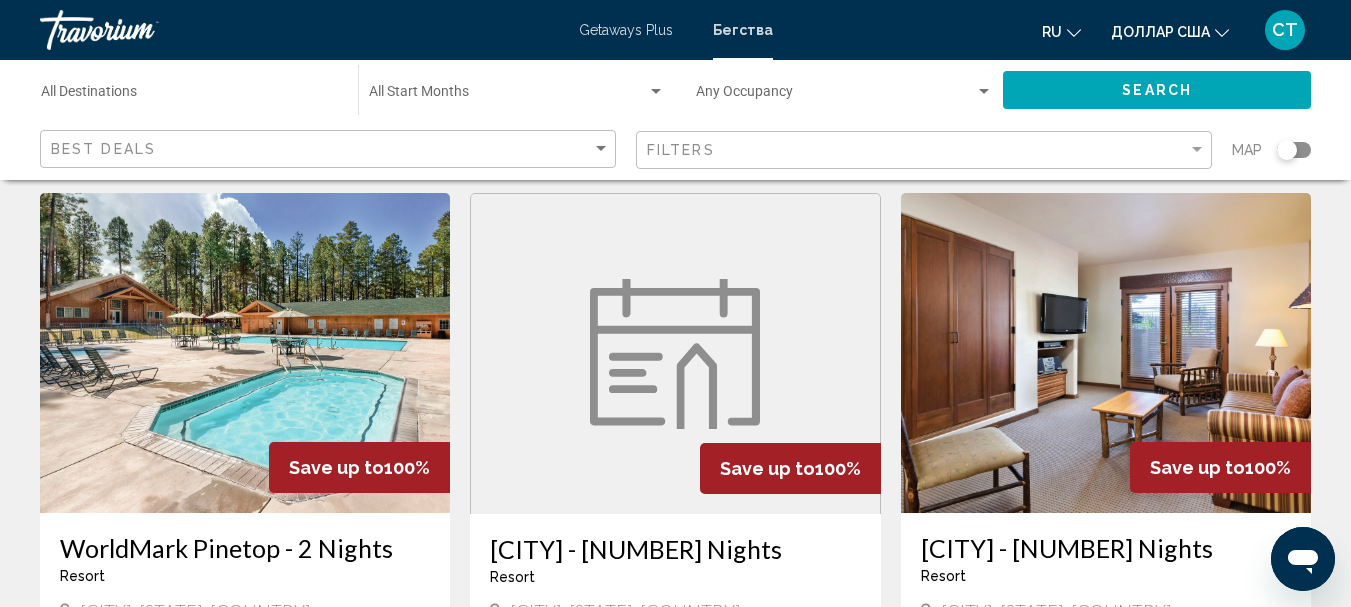 scroll, scrollTop: 900, scrollLeft: 0, axis: vertical 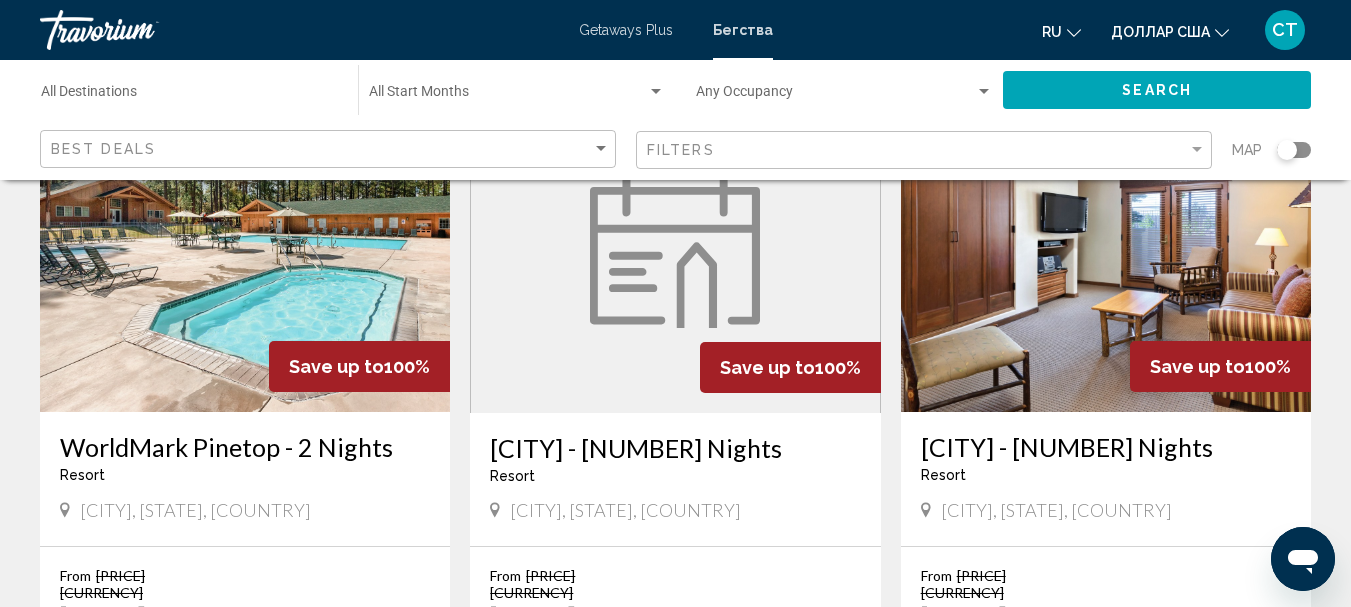 drag, startPoint x: 75, startPoint y: 143, endPoint x: 722, endPoint y: 136, distance: 647.03784 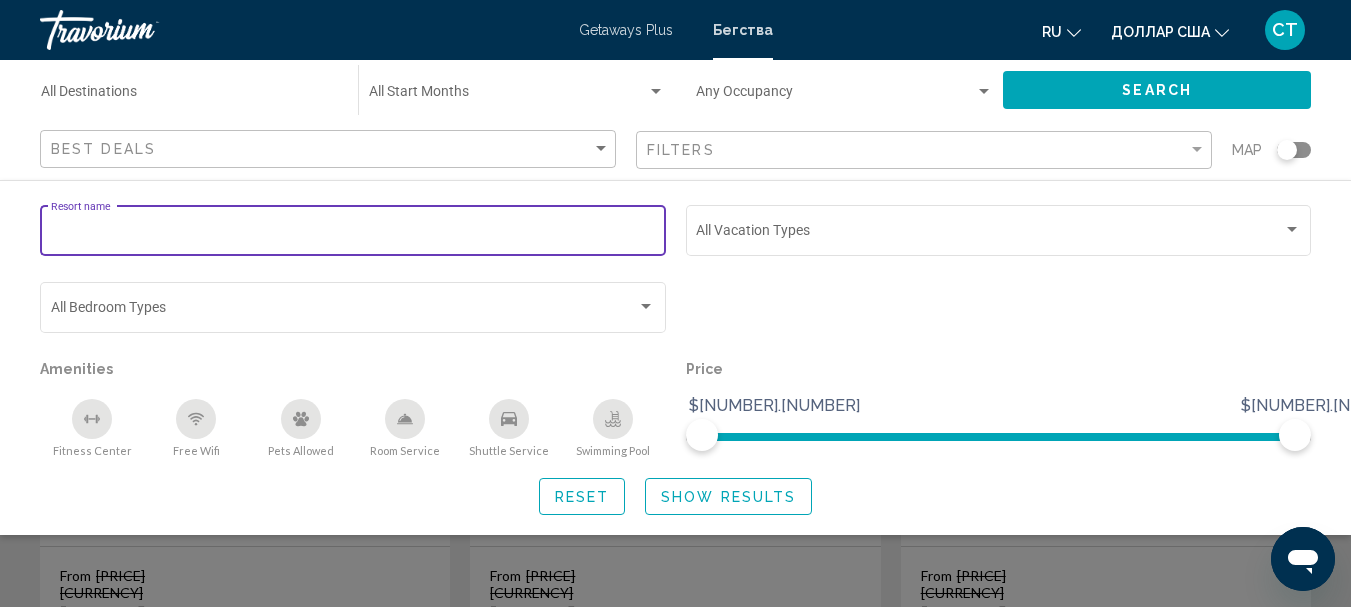 paste on "**********" 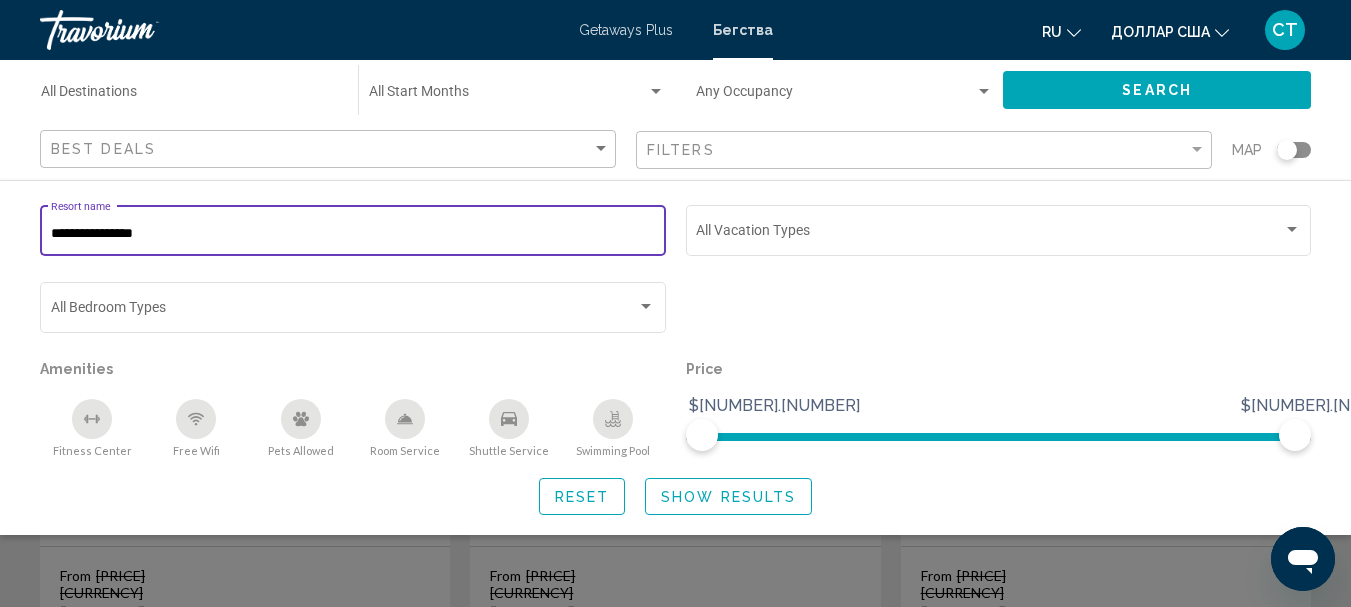 type on "**********" 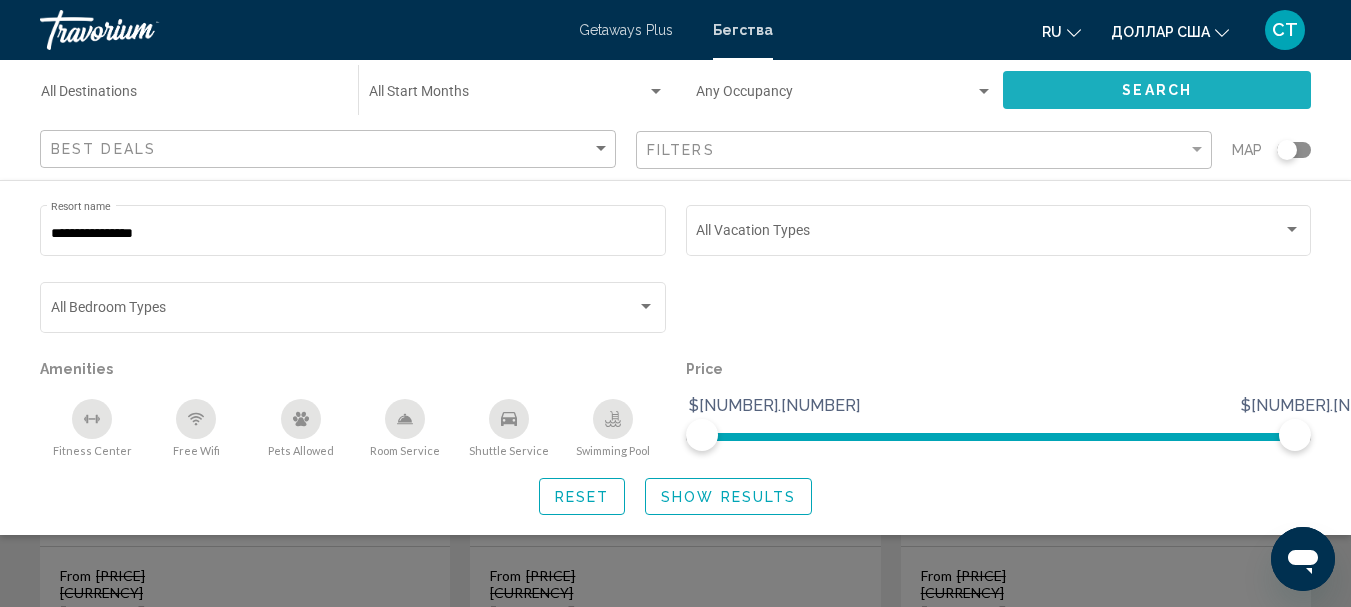 click on "Search" at bounding box center [1157, 89] 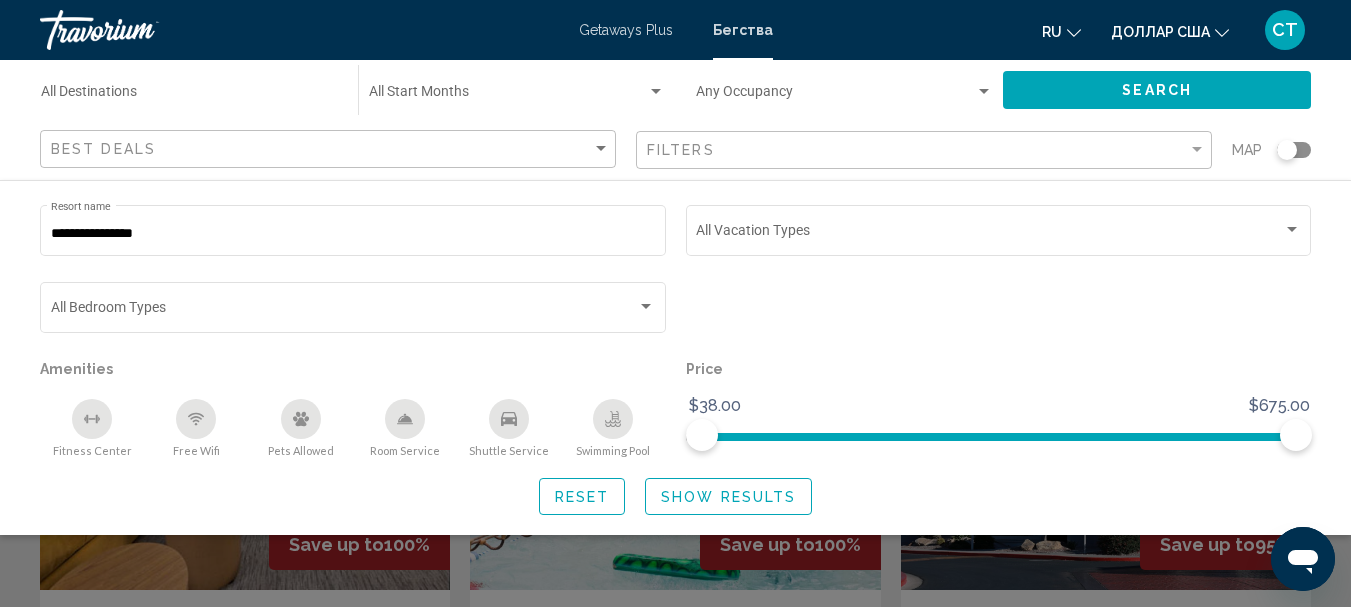 click at bounding box center [675, 453] 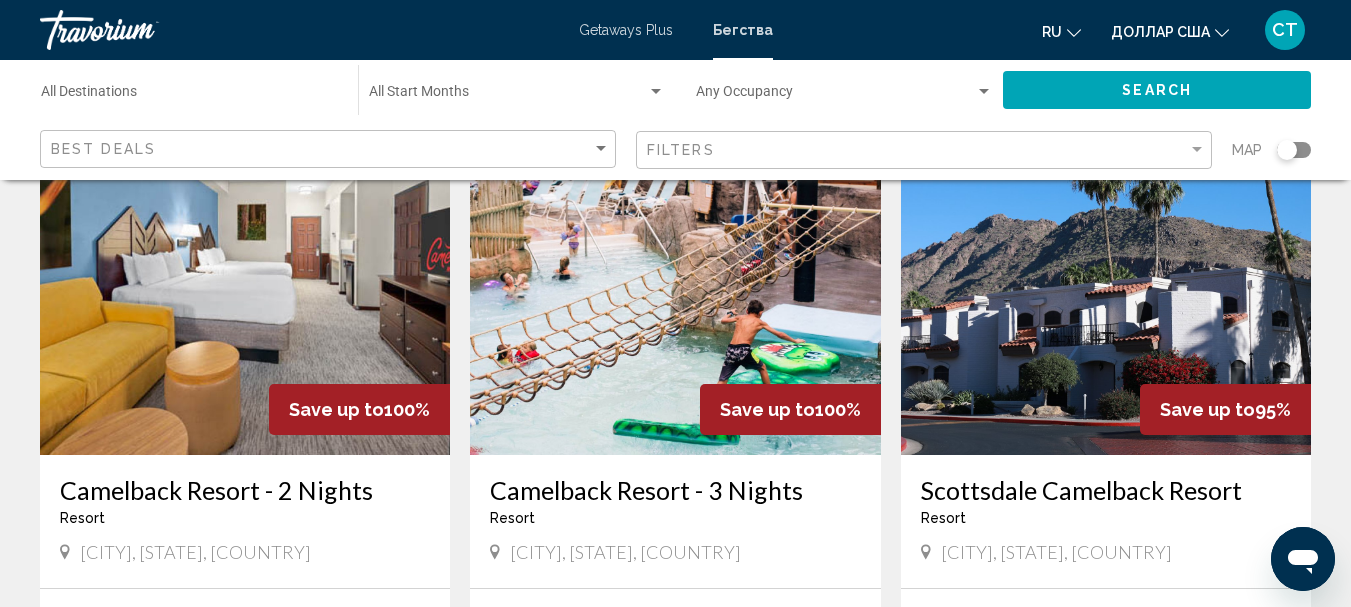 scroll, scrollTop: 100, scrollLeft: 0, axis: vertical 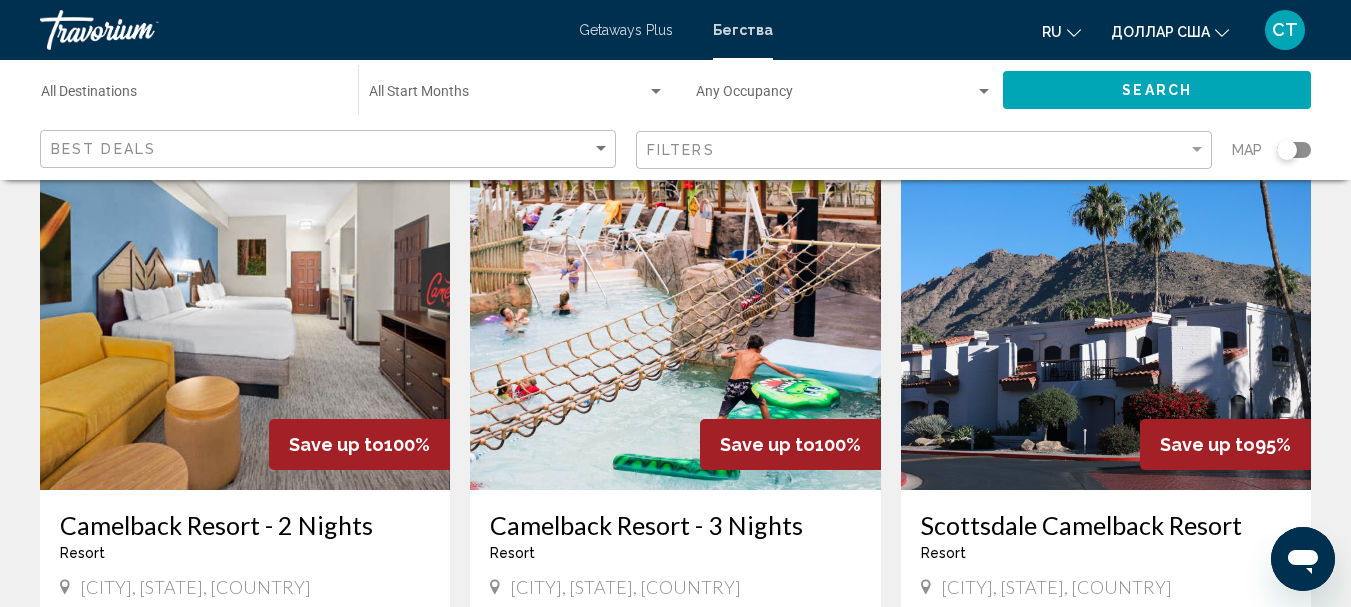 click at bounding box center [675, 330] 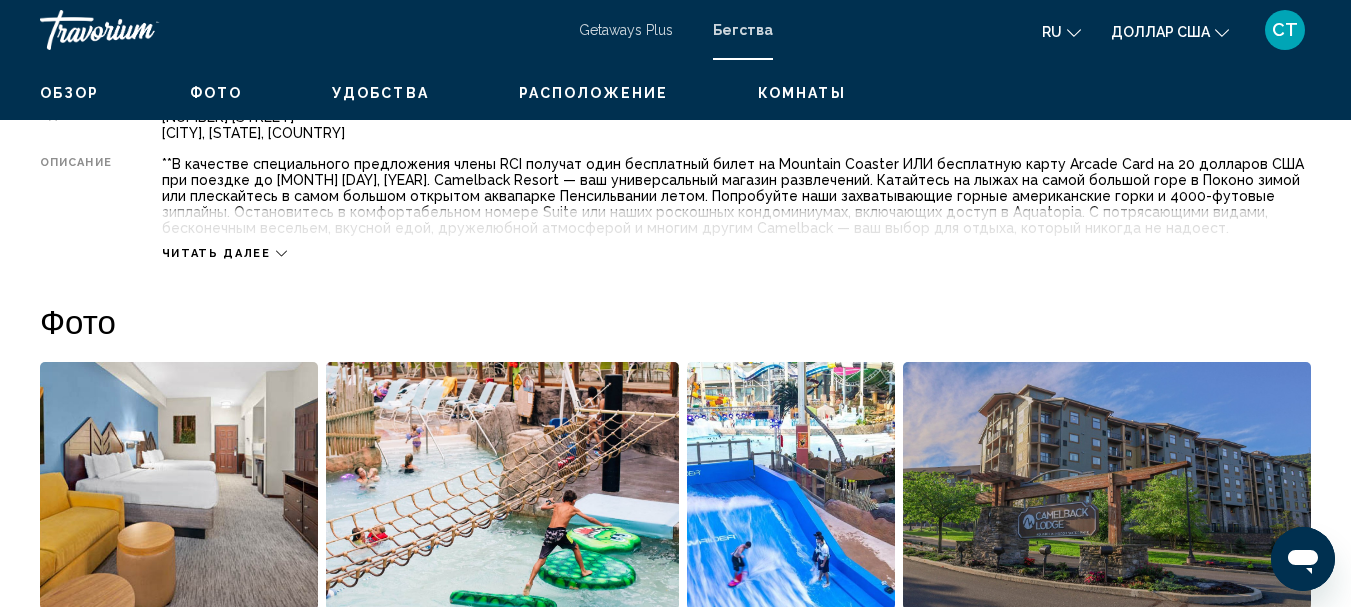 scroll, scrollTop: 592, scrollLeft: 0, axis: vertical 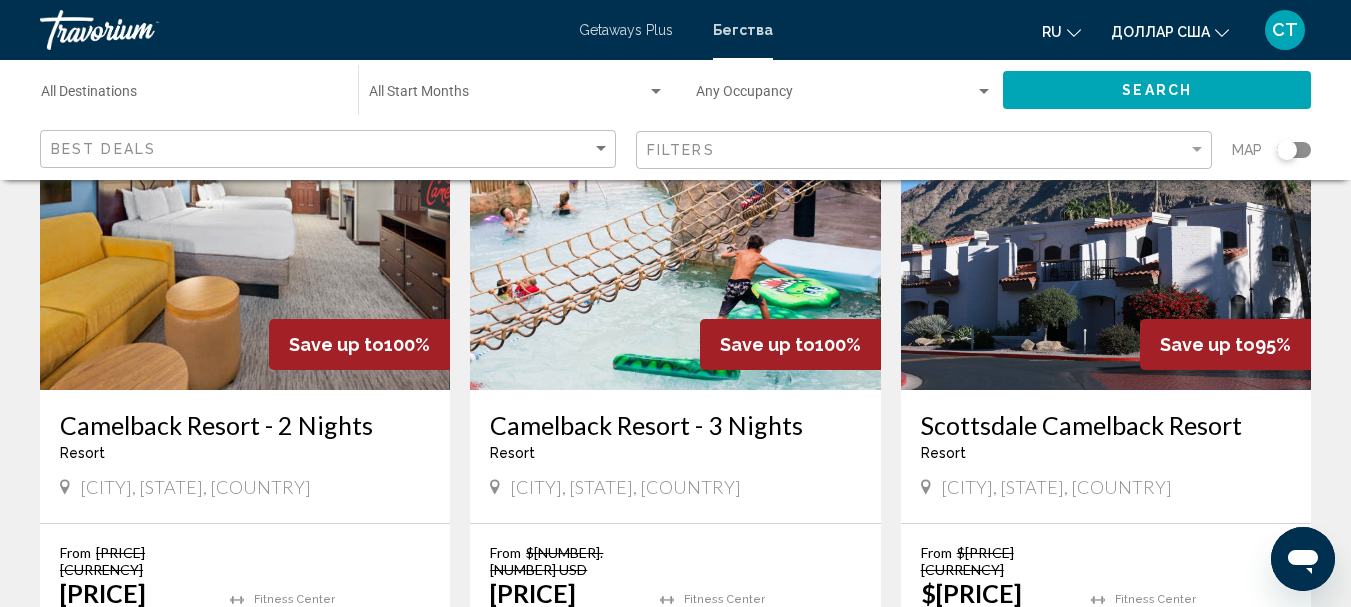 click at bounding box center [245, 230] 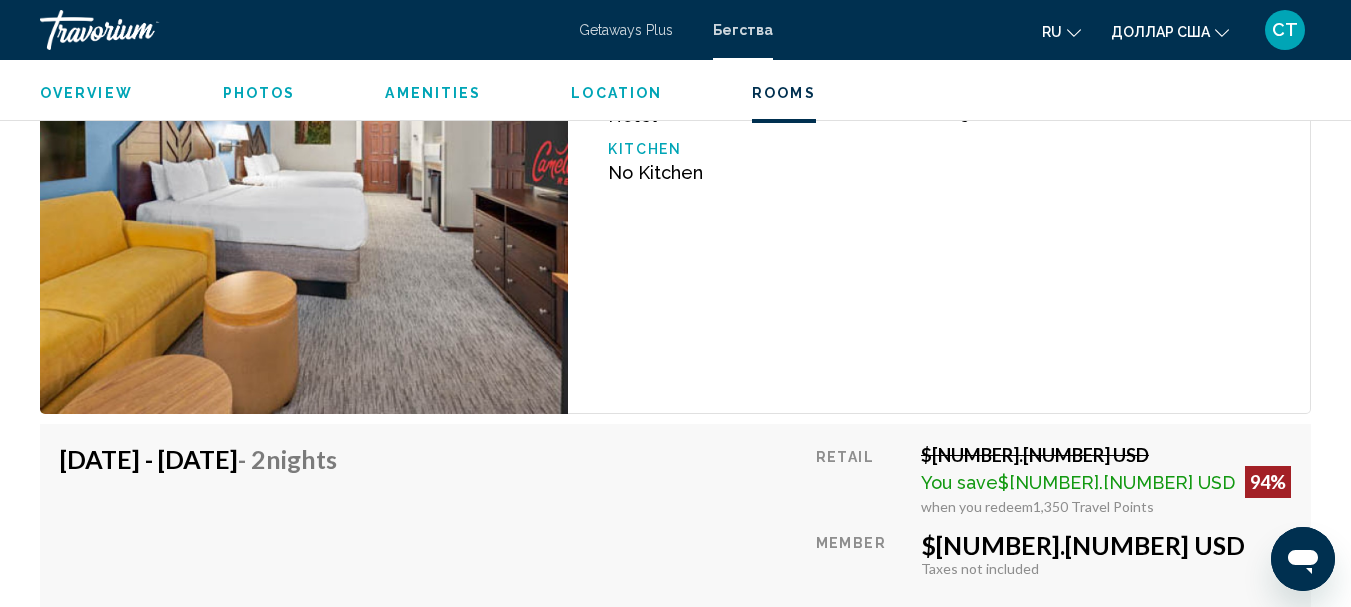 scroll, scrollTop: 3332, scrollLeft: 0, axis: vertical 